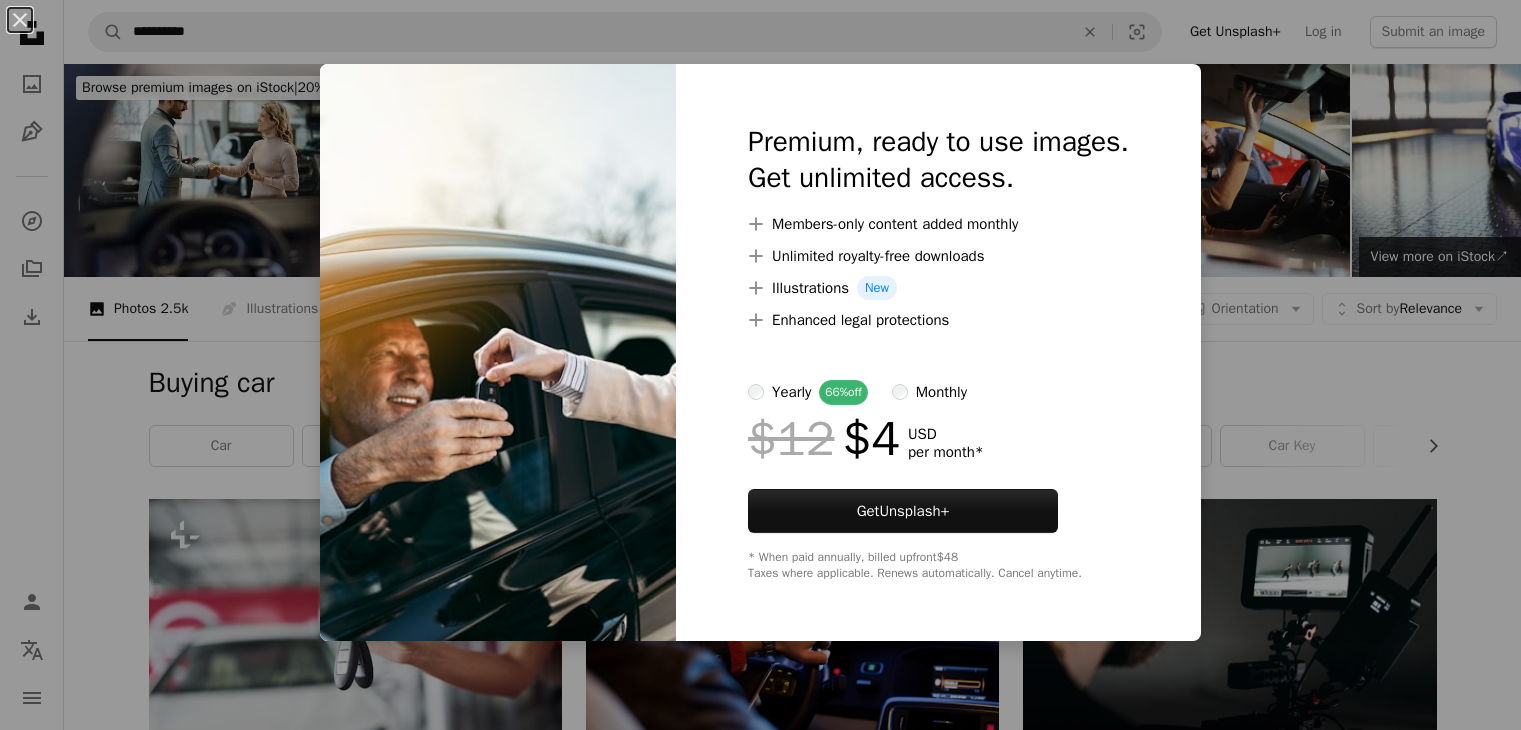 scroll, scrollTop: 2236, scrollLeft: 0, axis: vertical 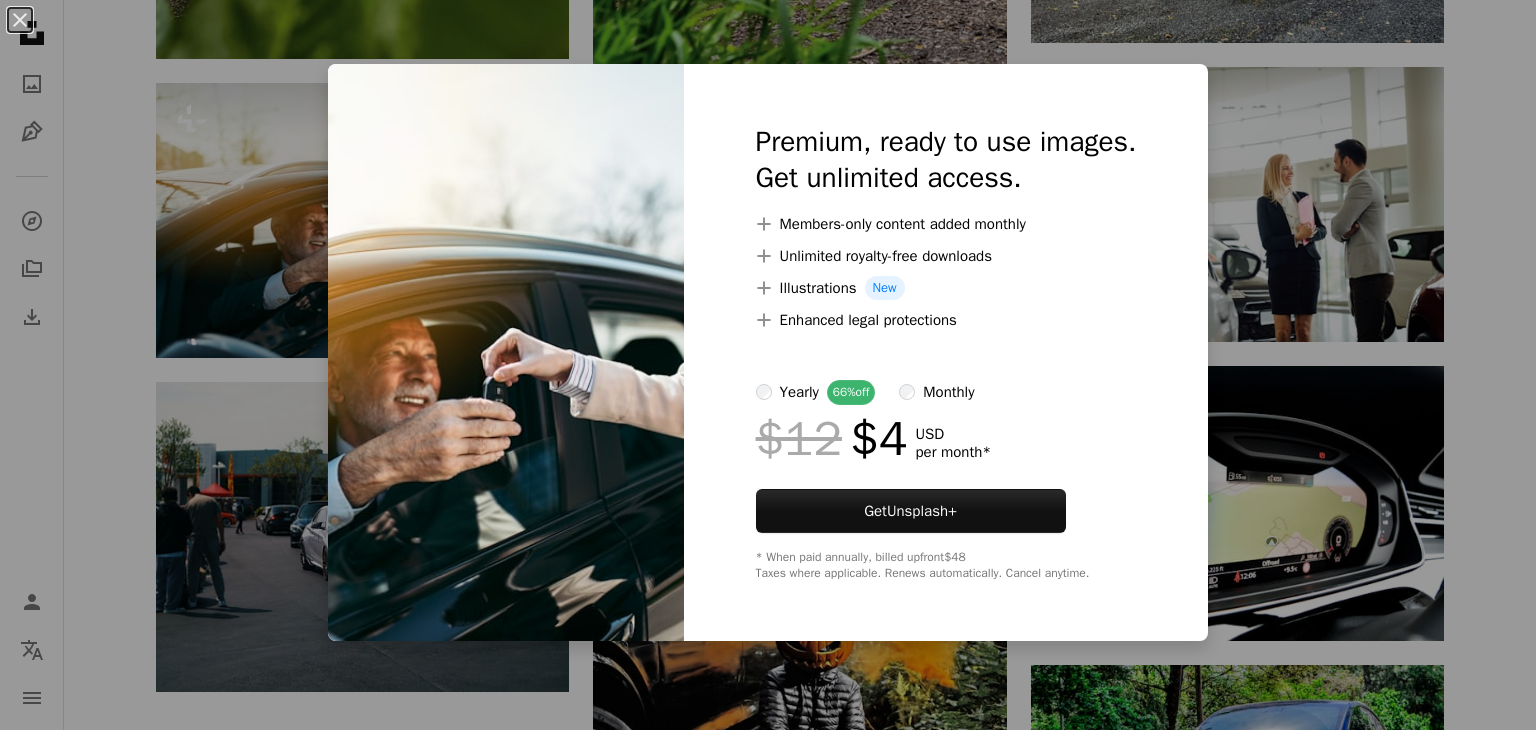 click on "An X shape Premium, ready to use images. Get unlimited access. A plus sign Members-only content added monthly A plus sign Unlimited royalty-free downloads A plus sign Illustrations  New A plus sign Enhanced legal protections yearly 66%  off monthly $12   $4 USD per month * Get  Unsplash+ * When paid annually, billed upfront  $48 Taxes where applicable. Renews automatically. Cancel anytime." at bounding box center (768, 365) 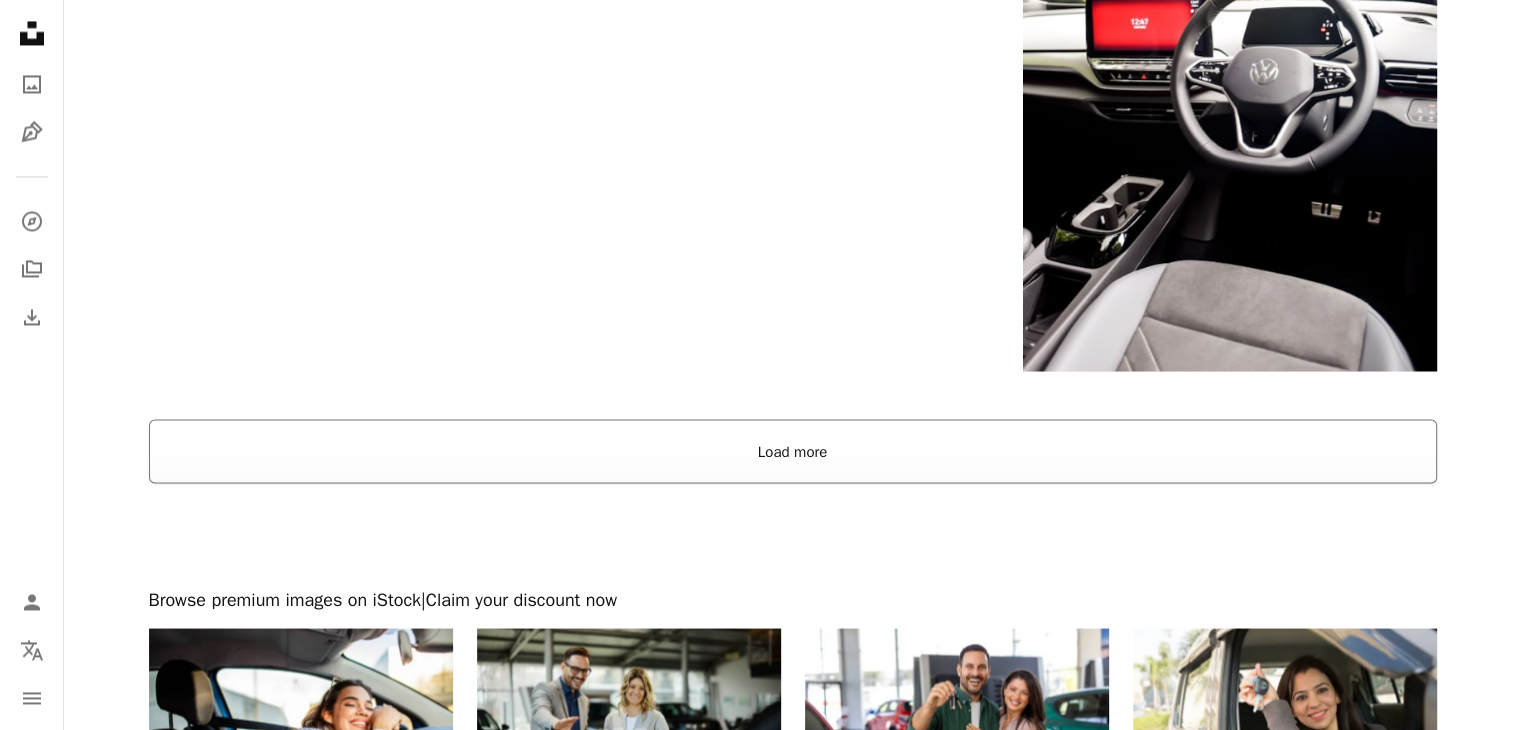 scroll, scrollTop: 3448, scrollLeft: 0, axis: vertical 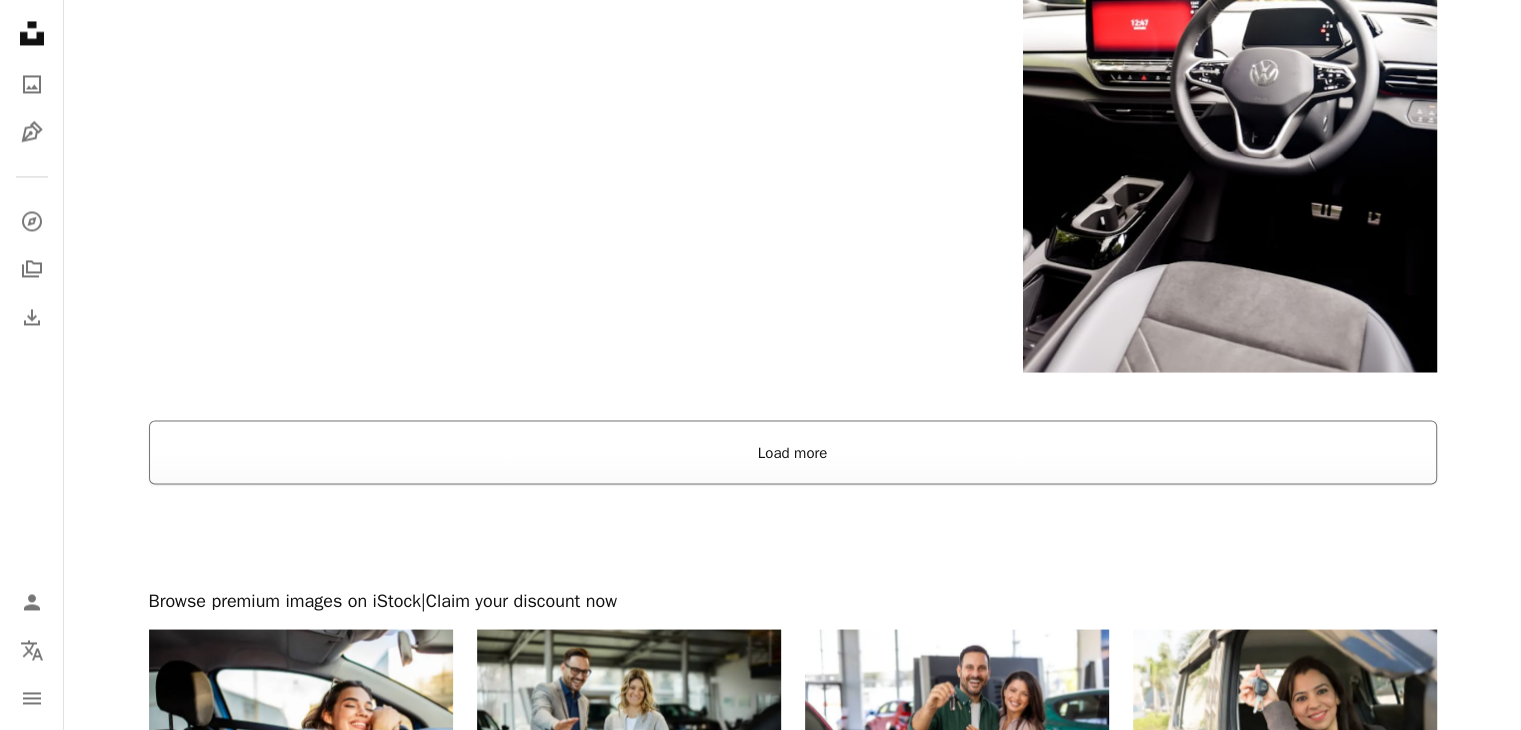 click on "Load more" at bounding box center (793, 452) 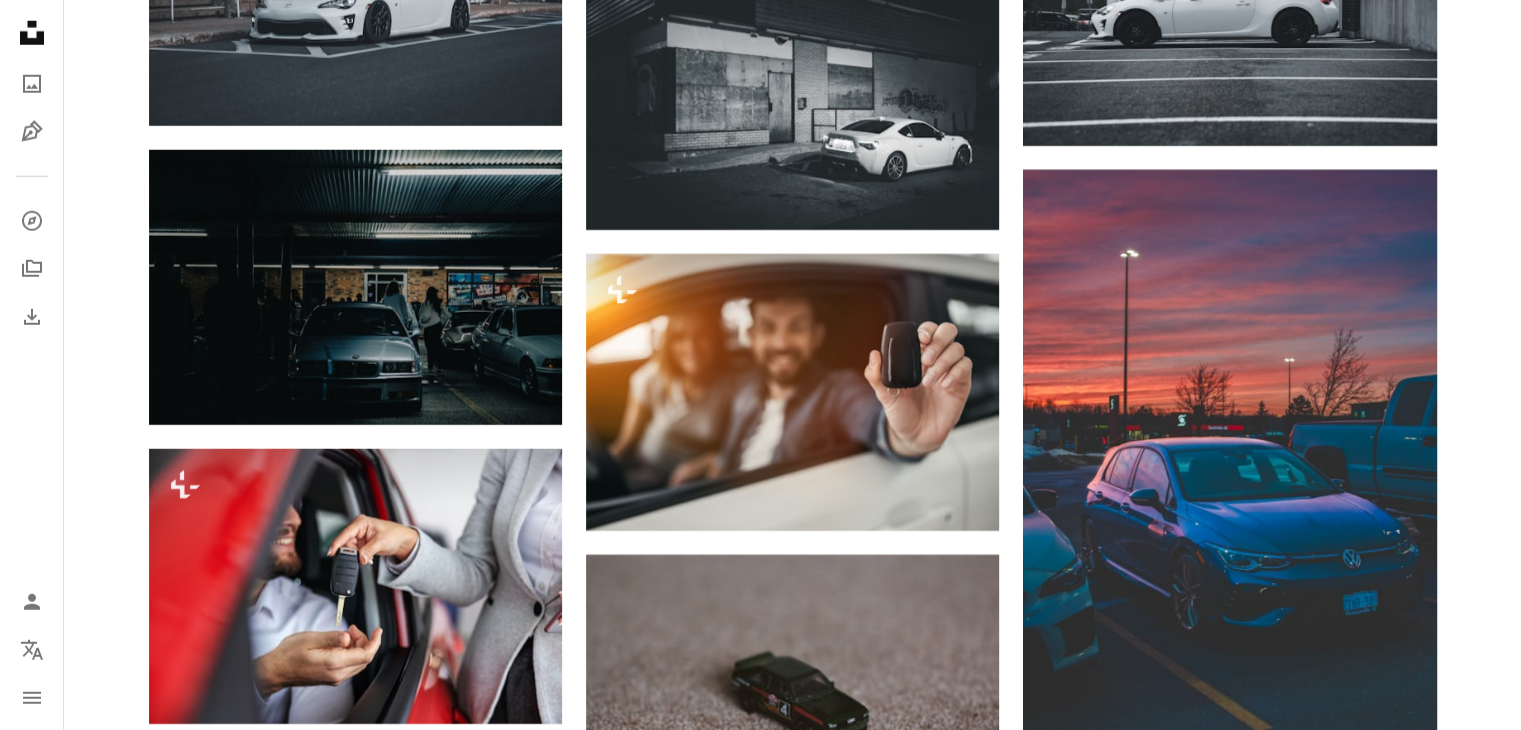 scroll, scrollTop: 5817, scrollLeft: 0, axis: vertical 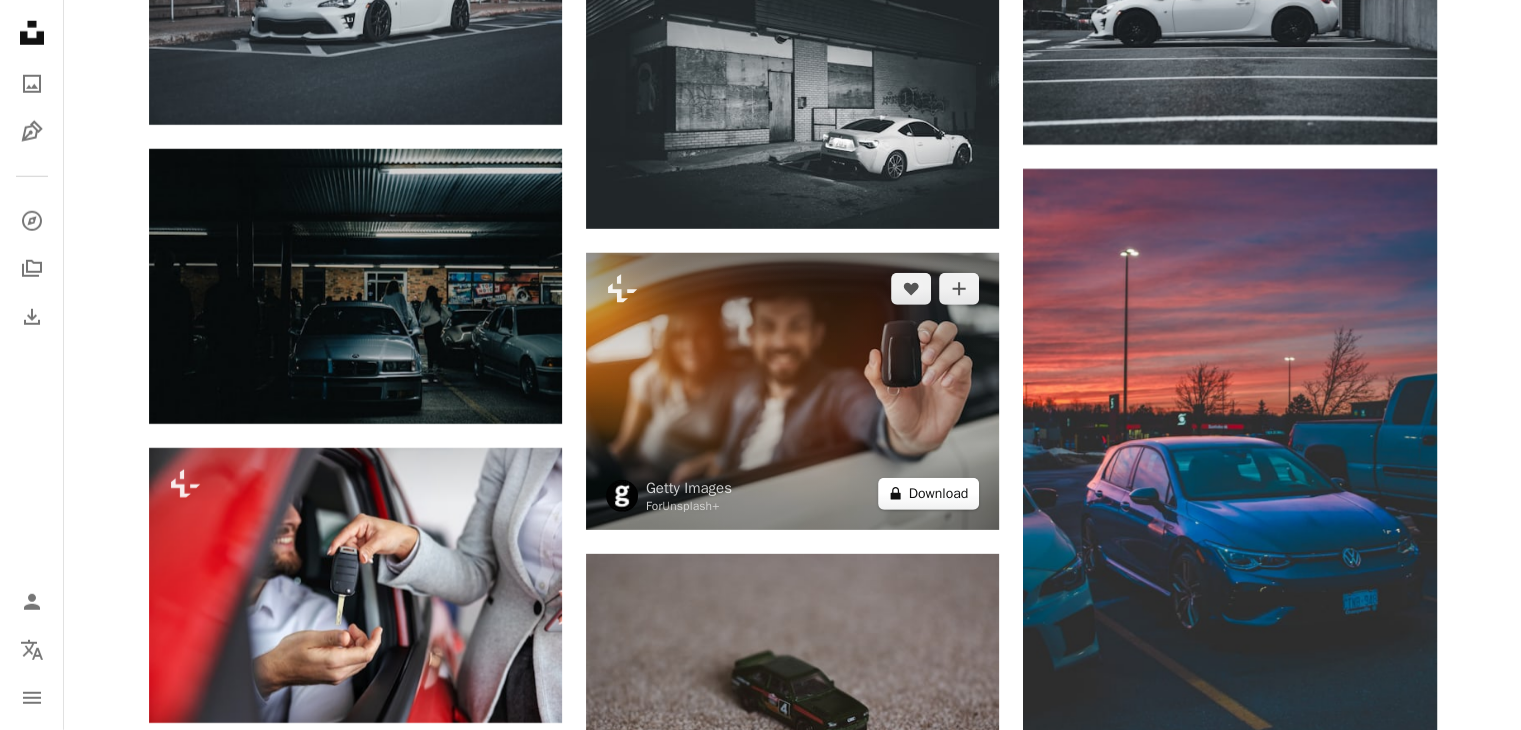 click on "A lock Download" at bounding box center (929, 494) 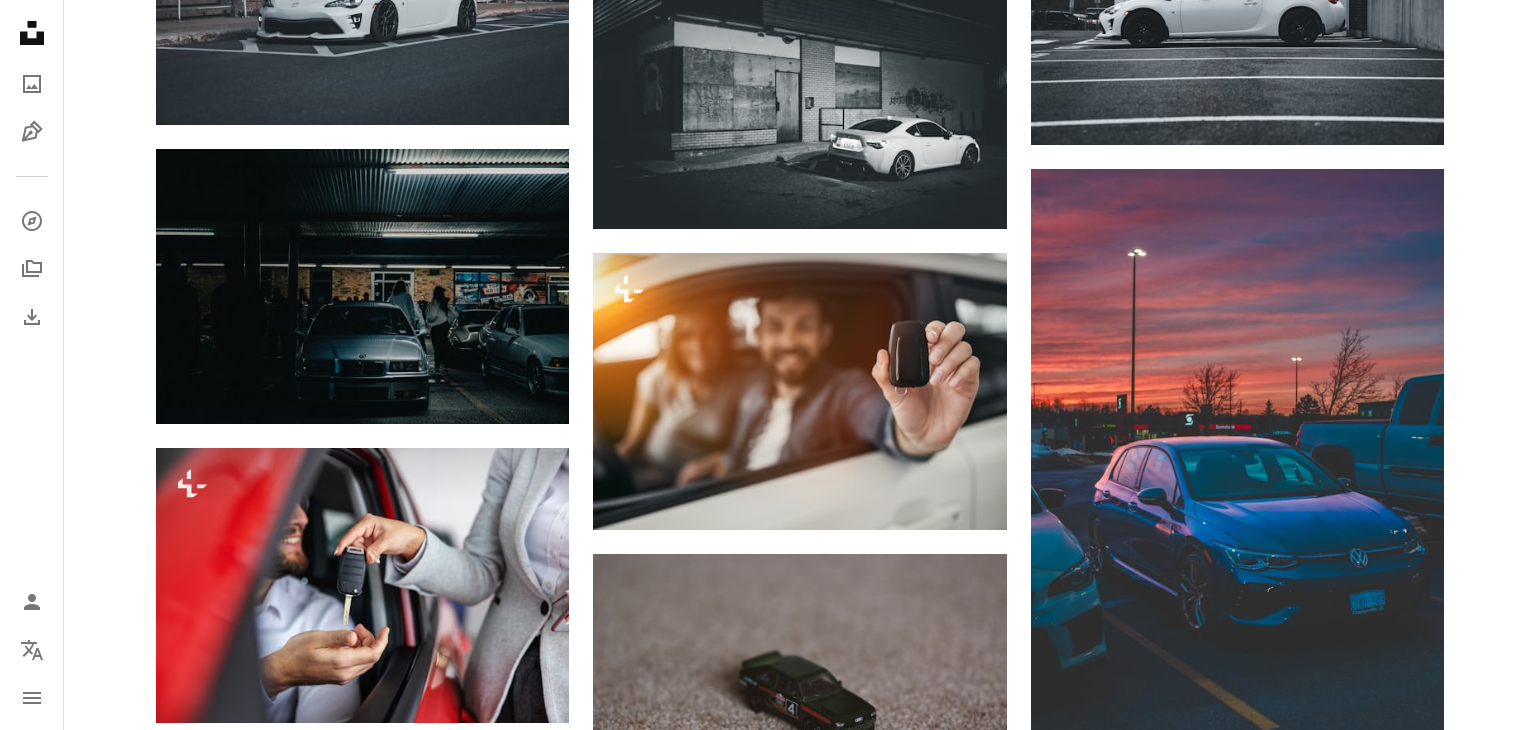 click on "Premium, ready to use images. Get unlimited access. A plus sign Members-only content added monthly A plus sign Unlimited royalty-free downloads A plus sign Illustrations  New A plus sign Enhanced legal protections yearly 66%  off monthly $12   $4 USD per month * Get  Unsplash+ * When paid annually, billed upfront  $48 Taxes where applicable. Renews automatically. Cancel anytime." at bounding box center [946, 3850] 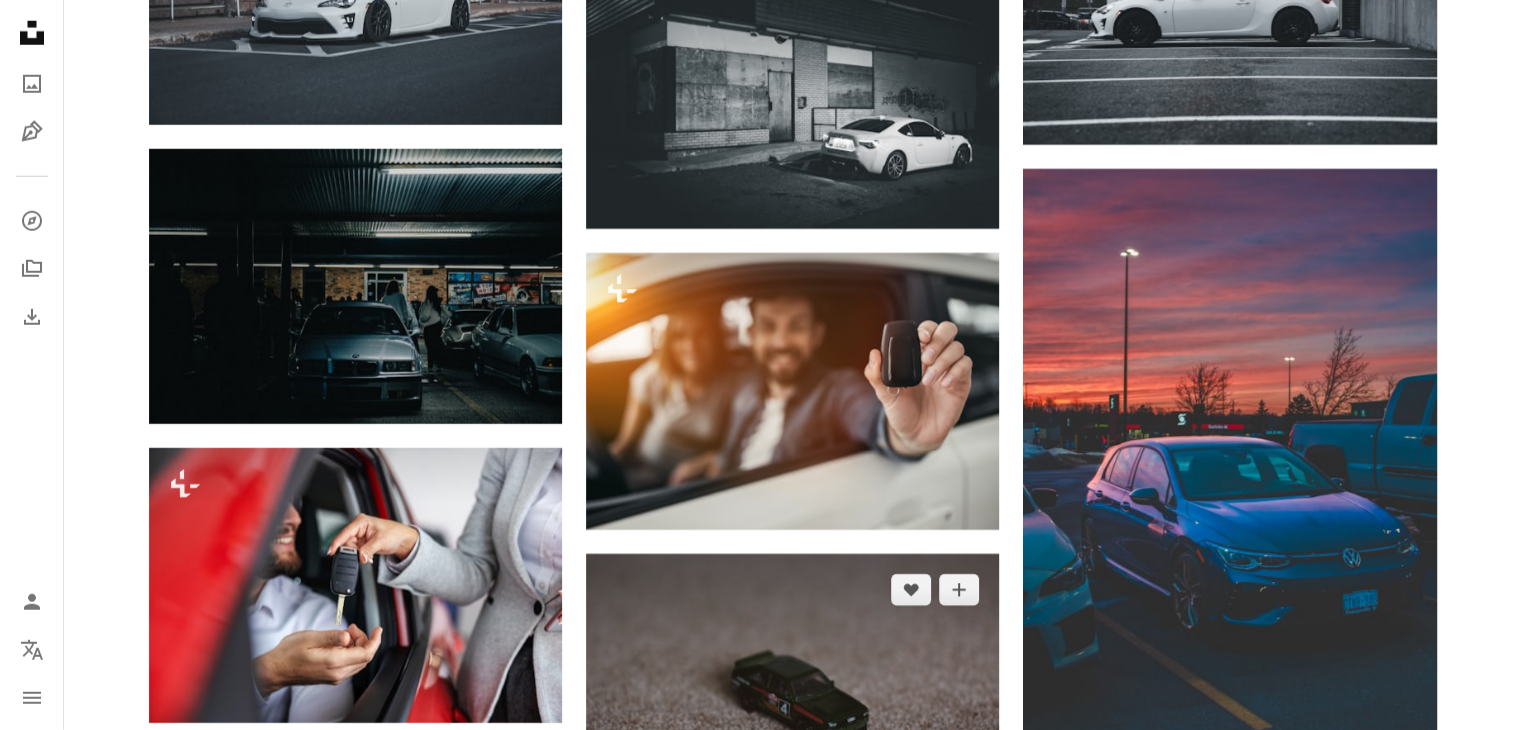 scroll, scrollTop: 5965, scrollLeft: 0, axis: vertical 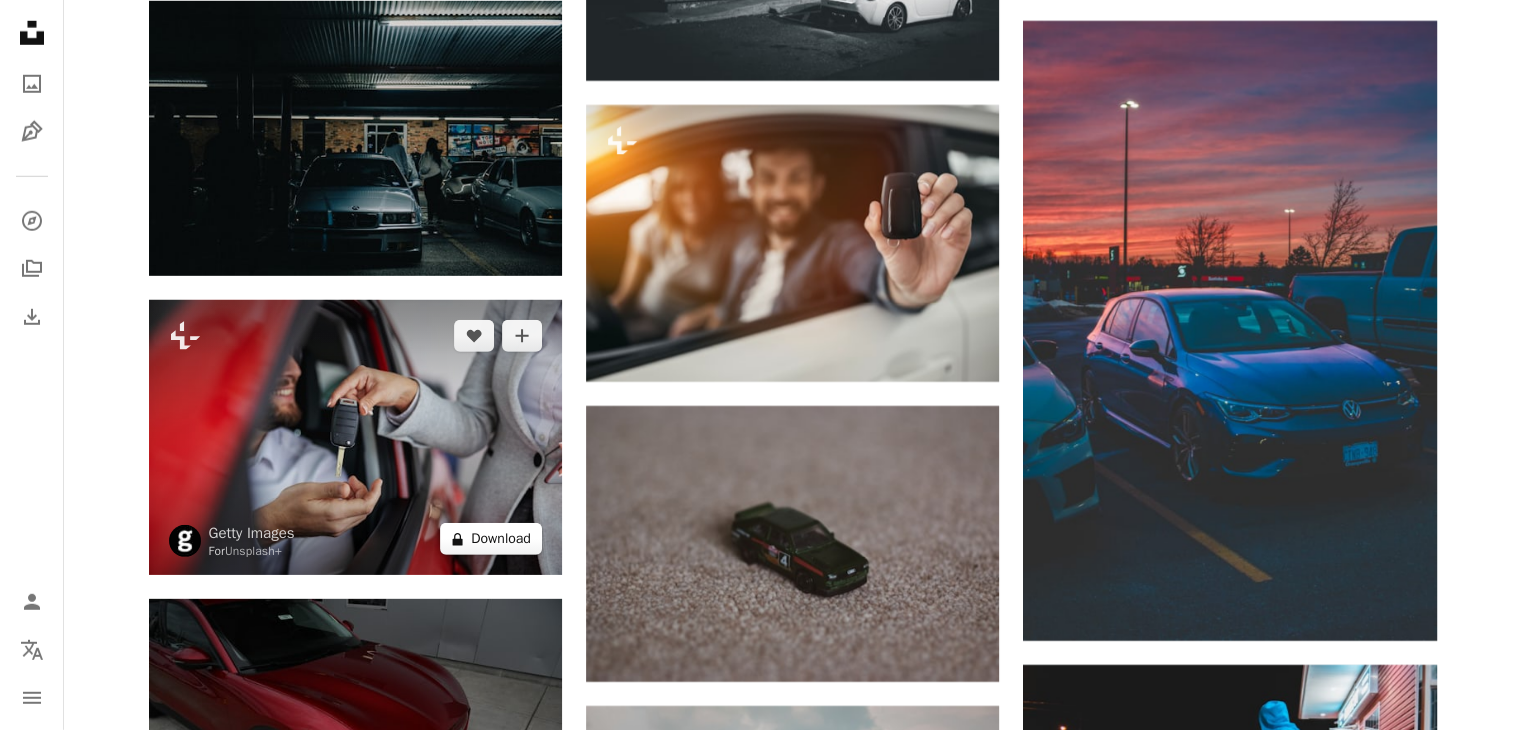 click on "A lock Download" at bounding box center [491, 539] 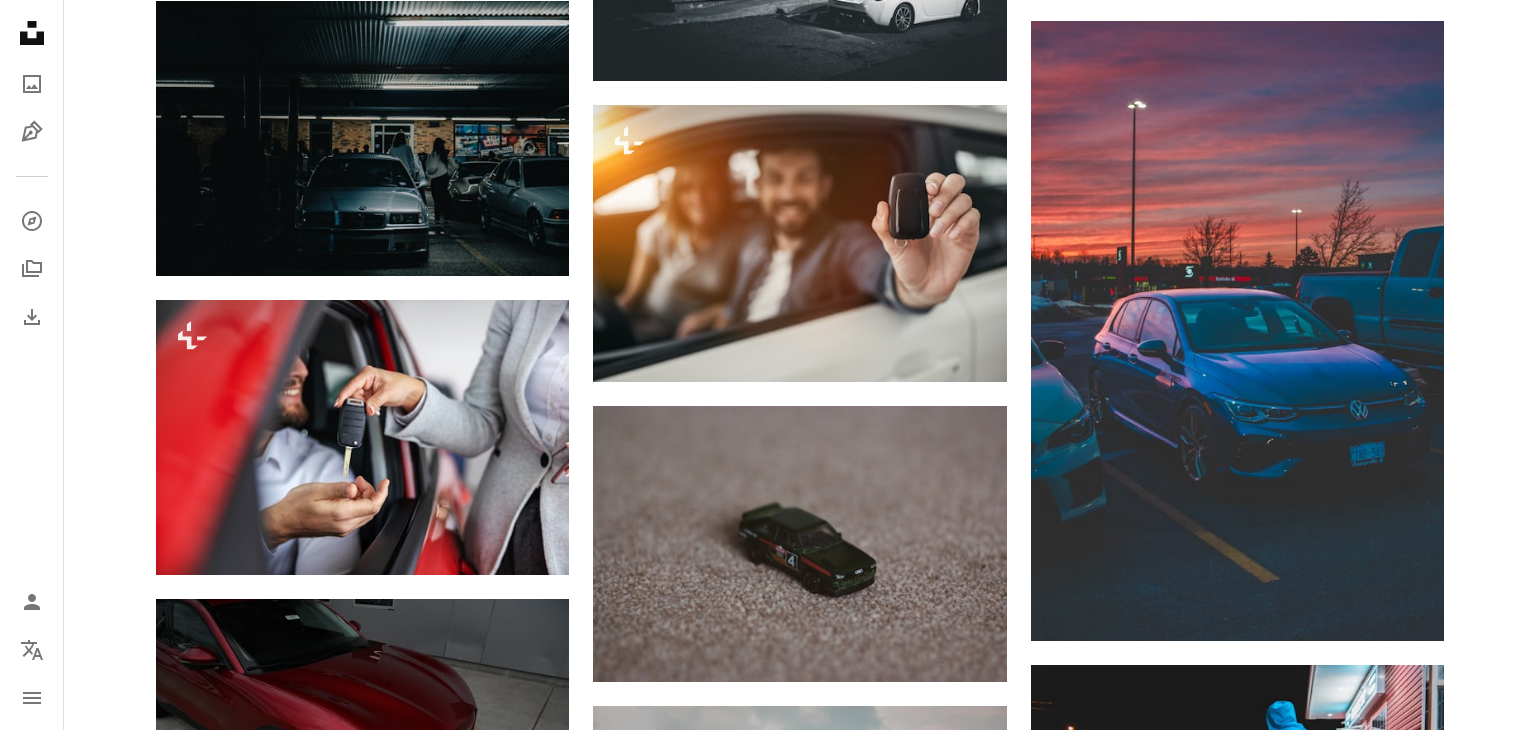 click on "An X shape Premium, ready to use images. Get unlimited access. A plus sign Members-only content added monthly A plus sign Unlimited royalty-free downloads A plus sign Illustrations  New A plus sign Enhanced legal protections yearly 66%  off monthly $12   $4 USD per month * Get  Unsplash+ * When paid annually, billed upfront  $48 Taxes where applicable. Renews automatically. Cancel anytime." at bounding box center [768, 3715] 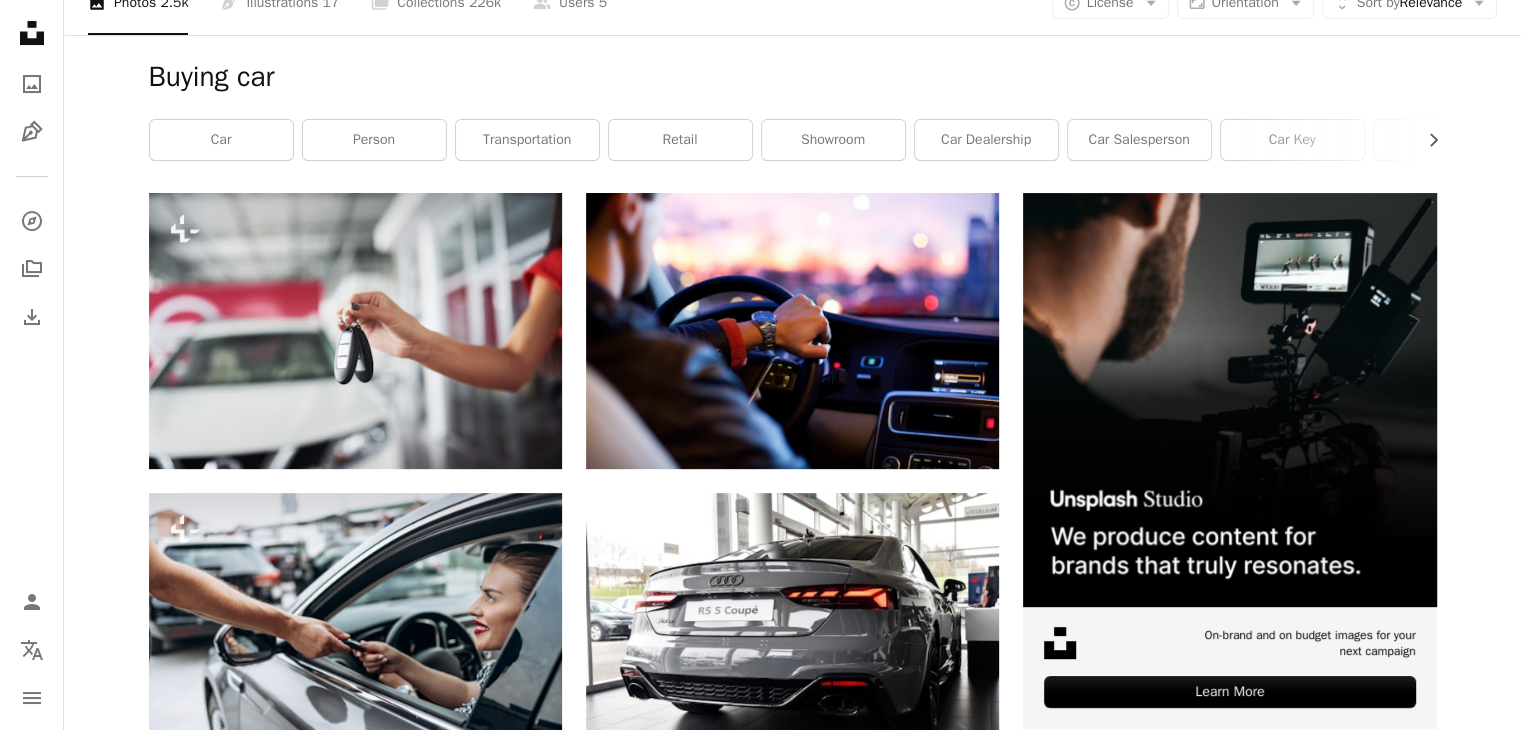 scroll, scrollTop: 0, scrollLeft: 0, axis: both 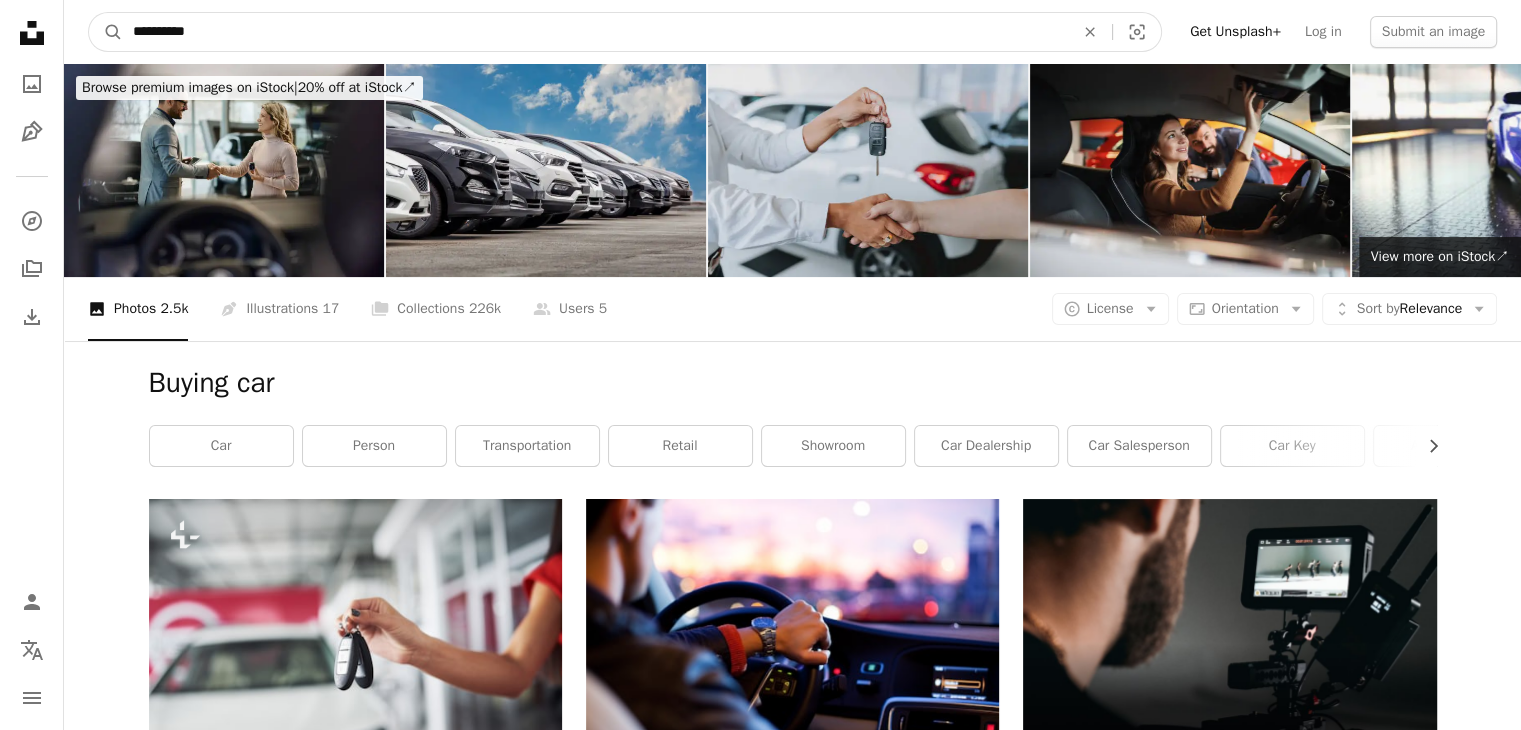 click on "**********" at bounding box center [595, 32] 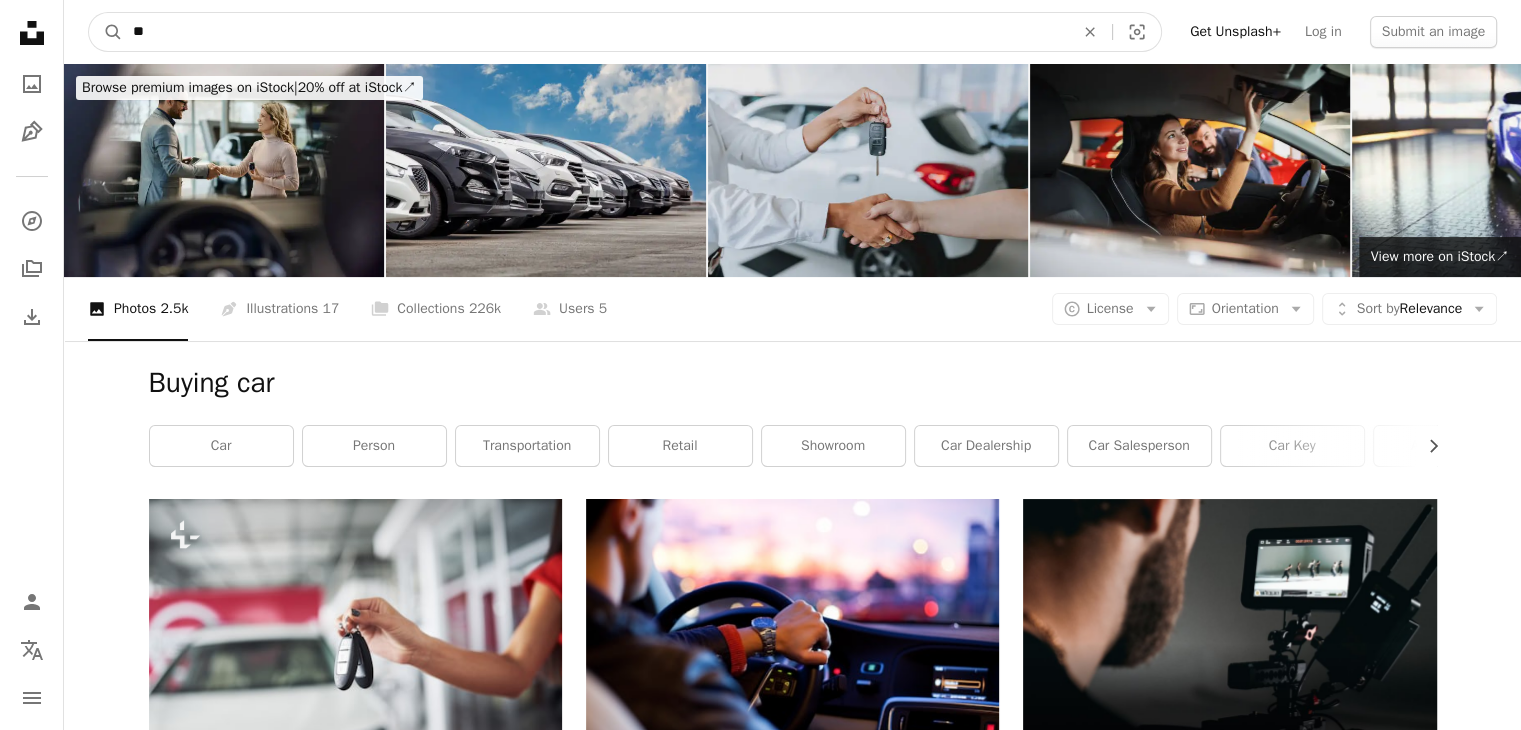 type on "*" 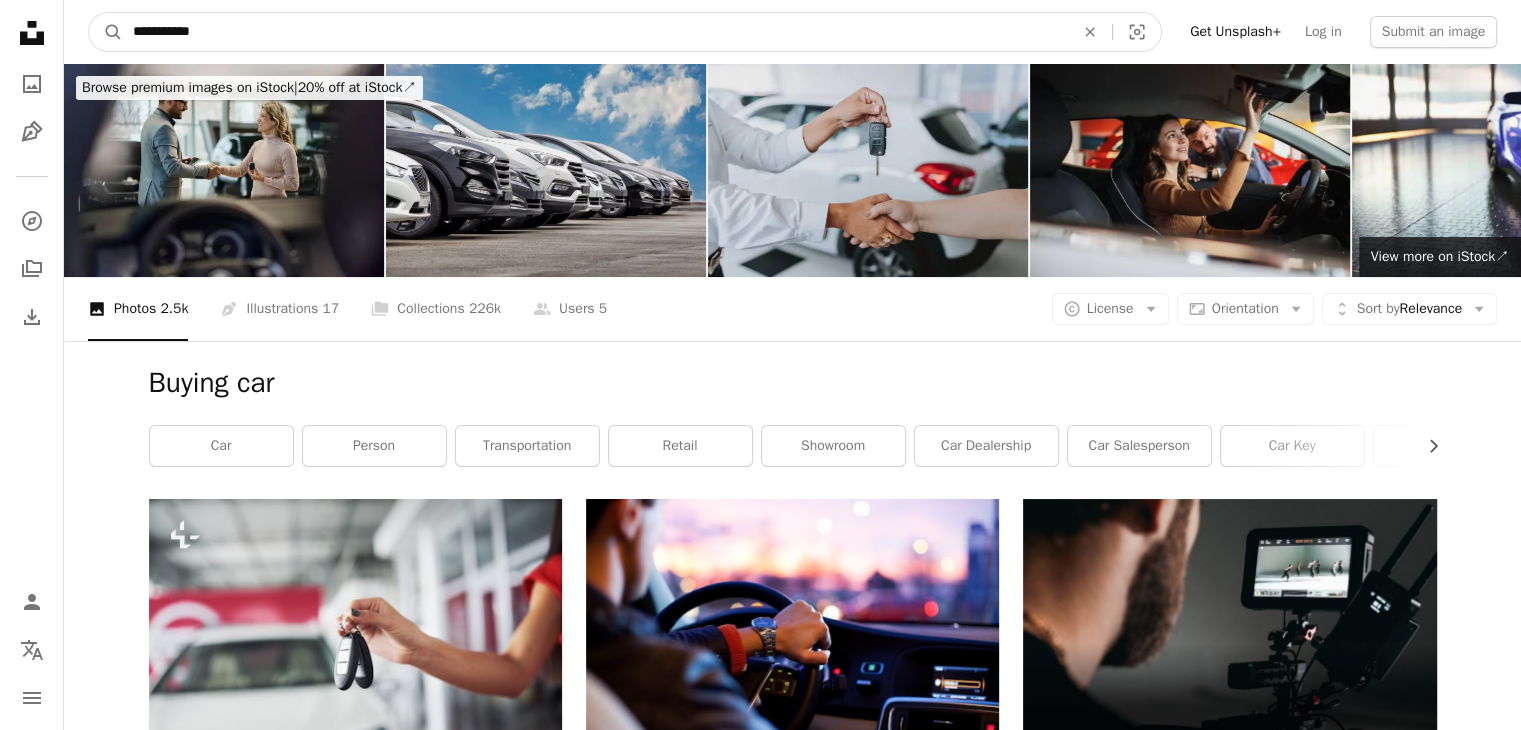 type on "**********" 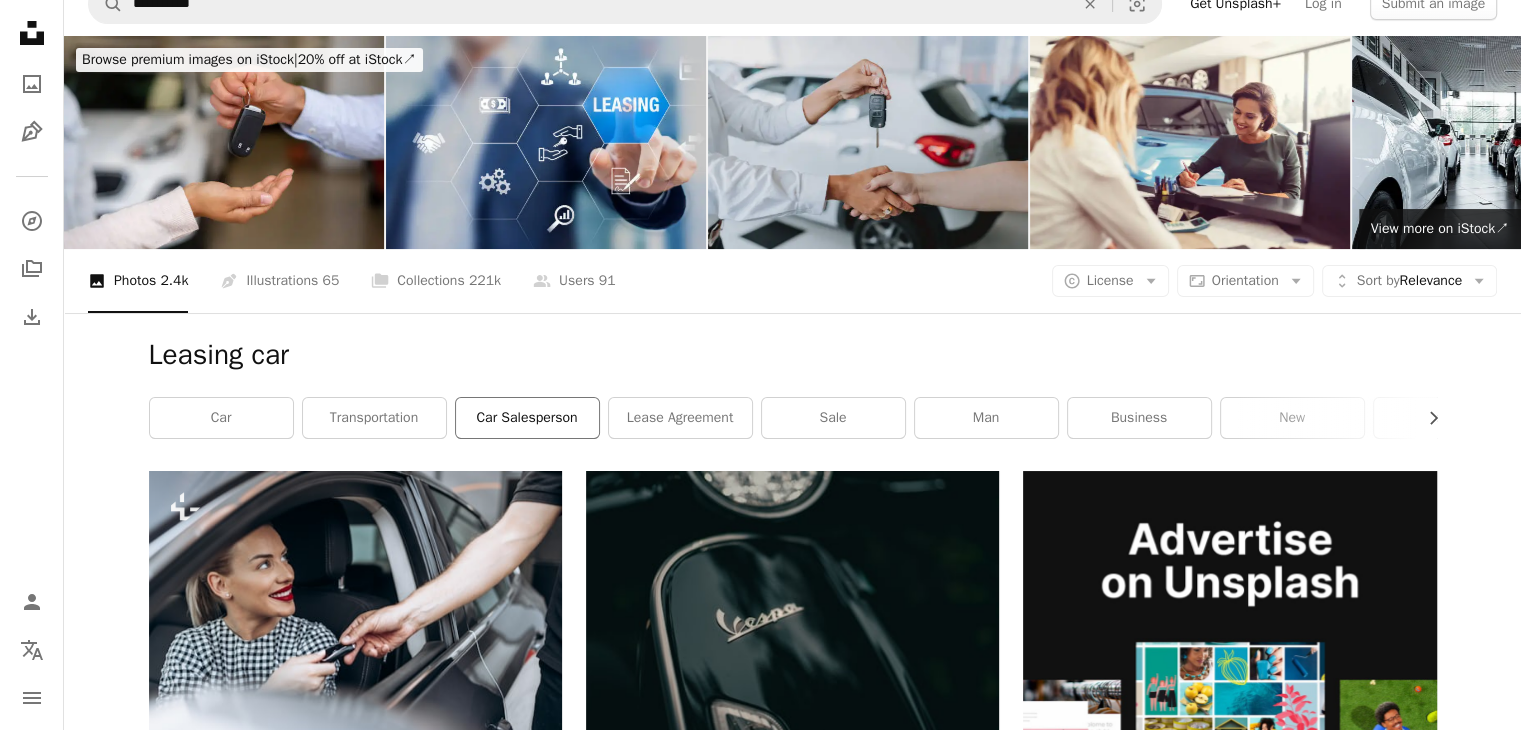 scroll, scrollTop: 0, scrollLeft: 0, axis: both 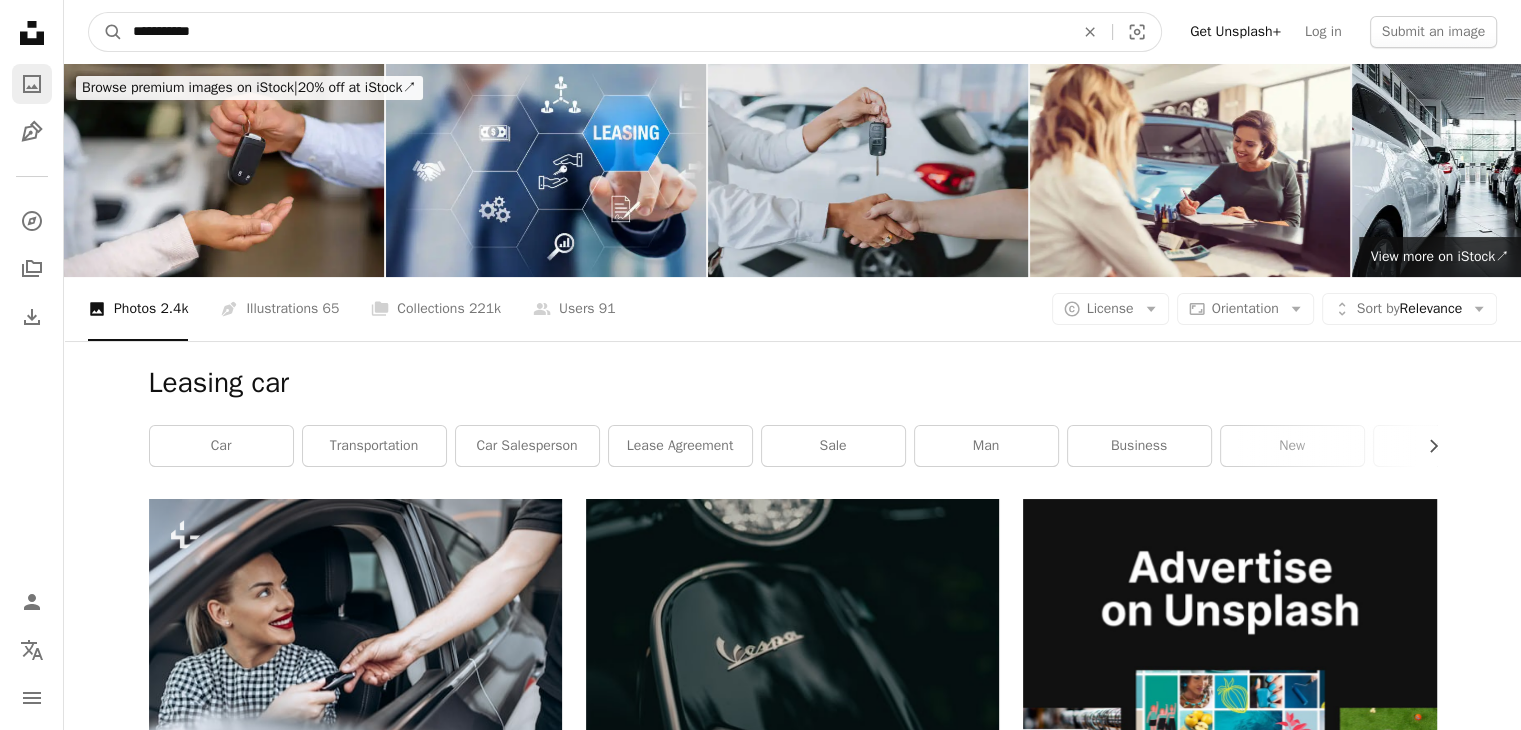 drag, startPoint x: 210, startPoint y: 37, endPoint x: 32, endPoint y: 95, distance: 187.2111 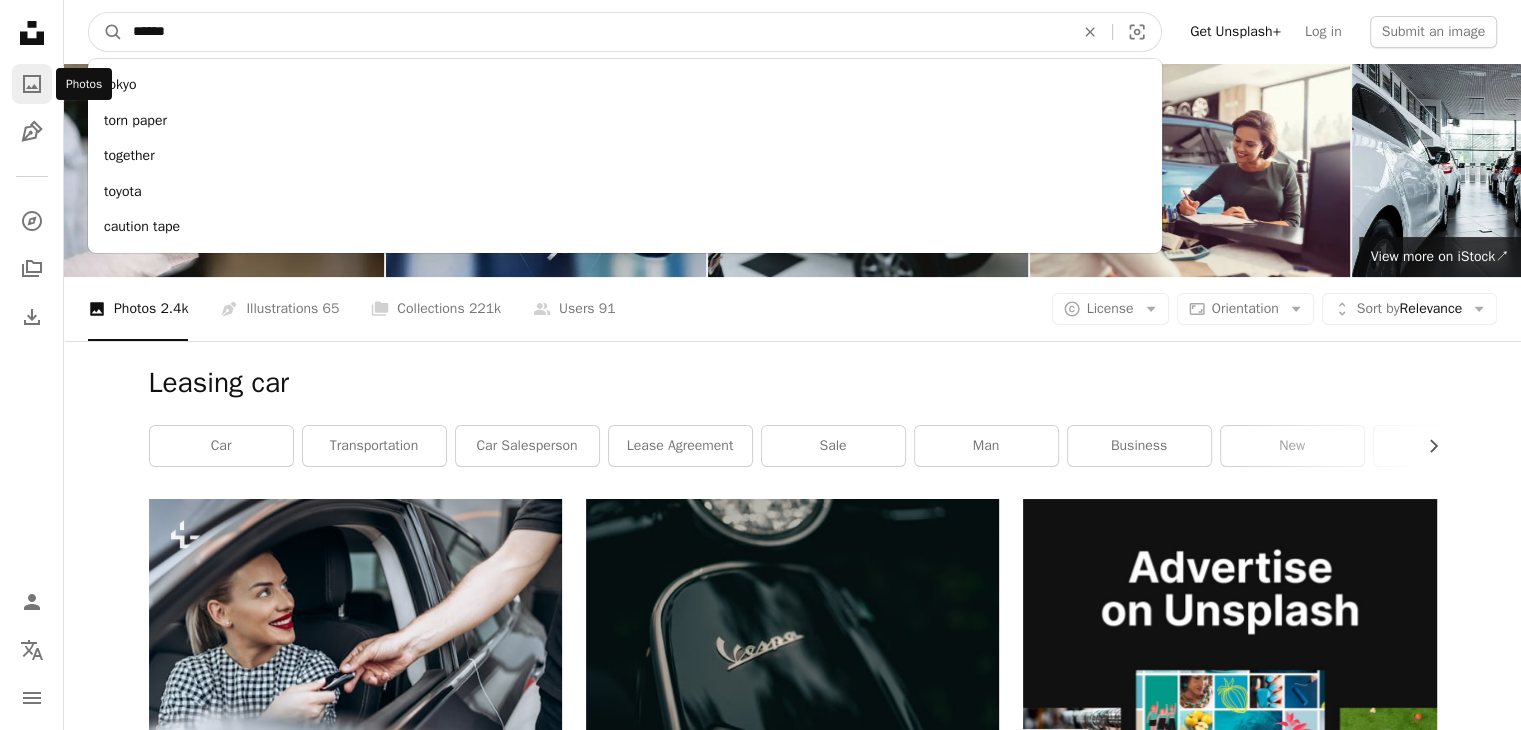 type on "*******" 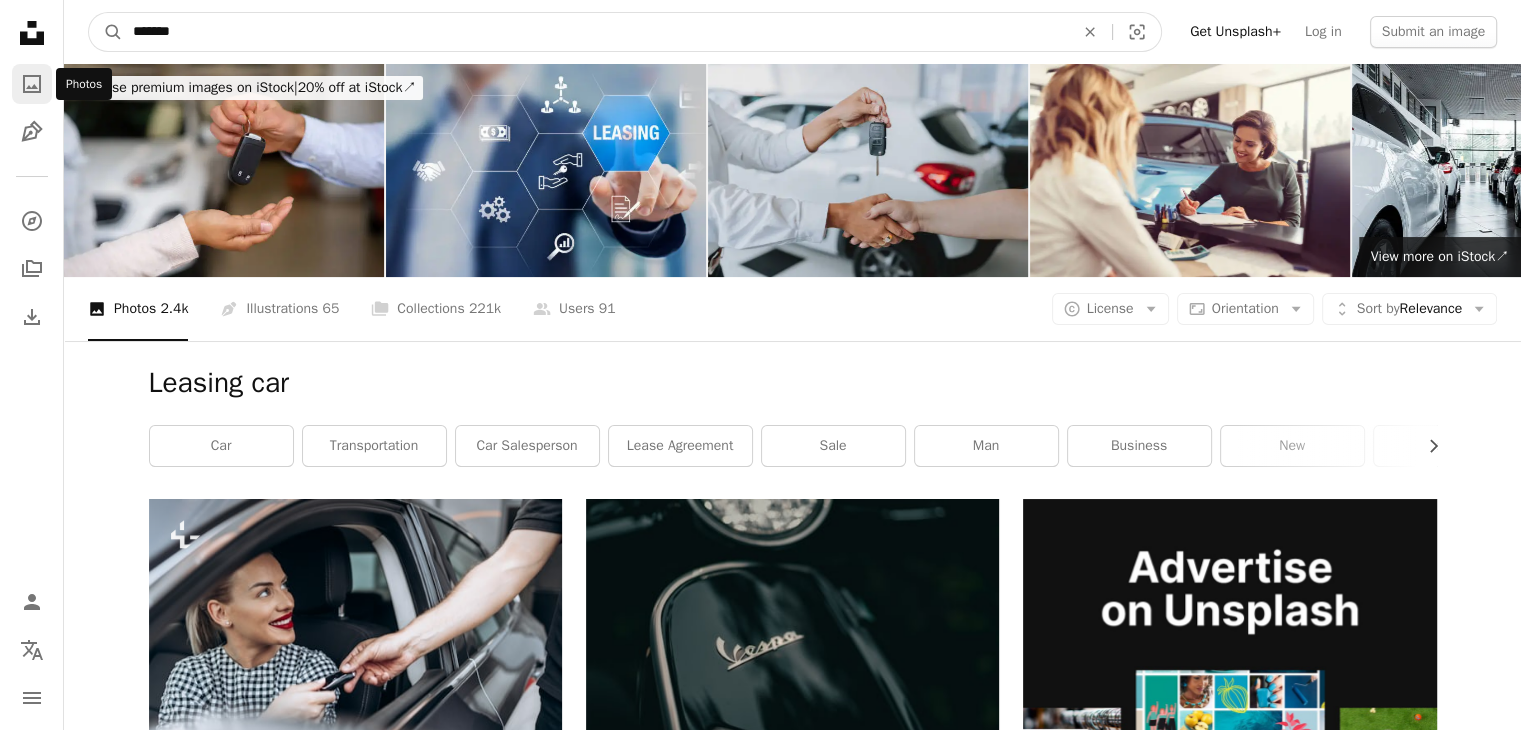 click on "A magnifying glass" at bounding box center [106, 32] 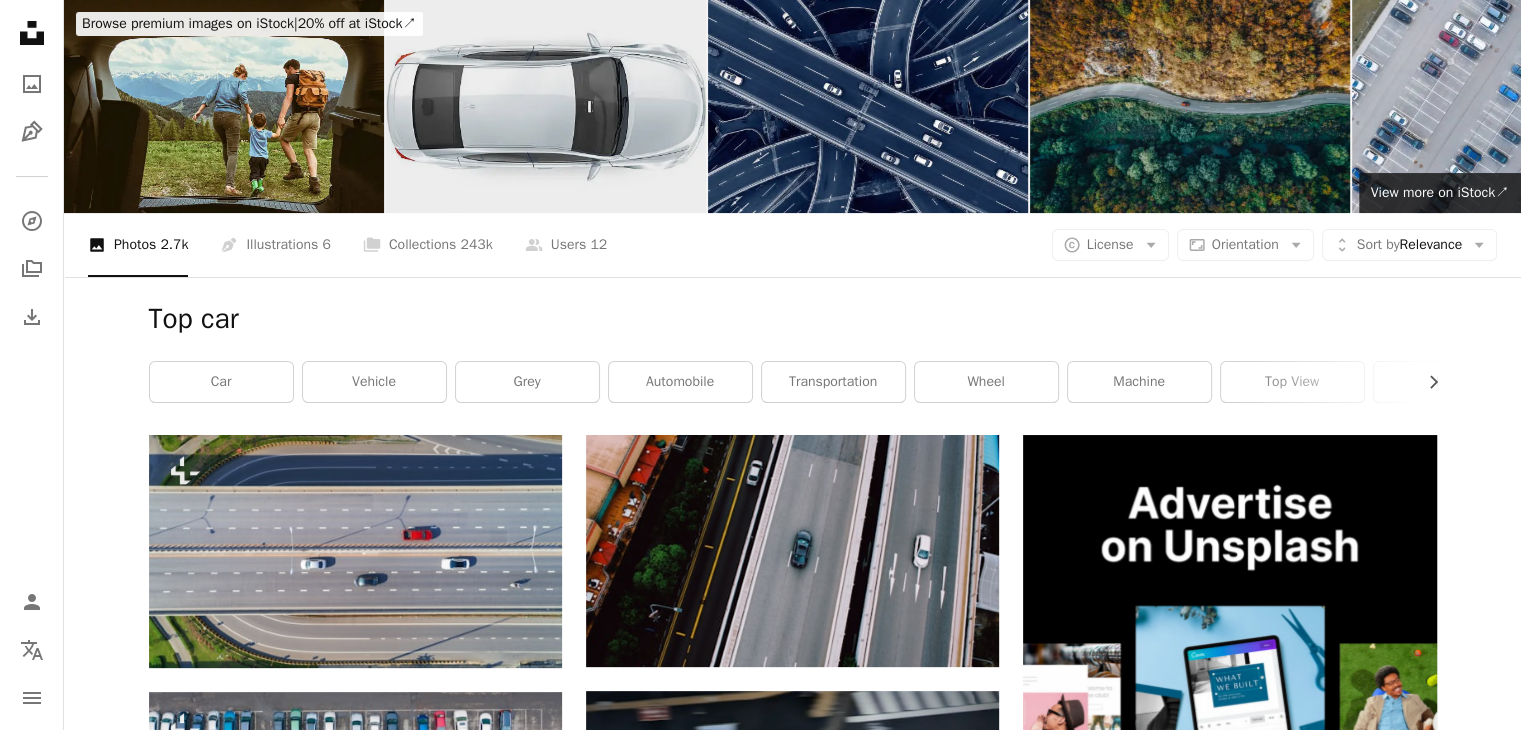 scroll, scrollTop: 27, scrollLeft: 0, axis: vertical 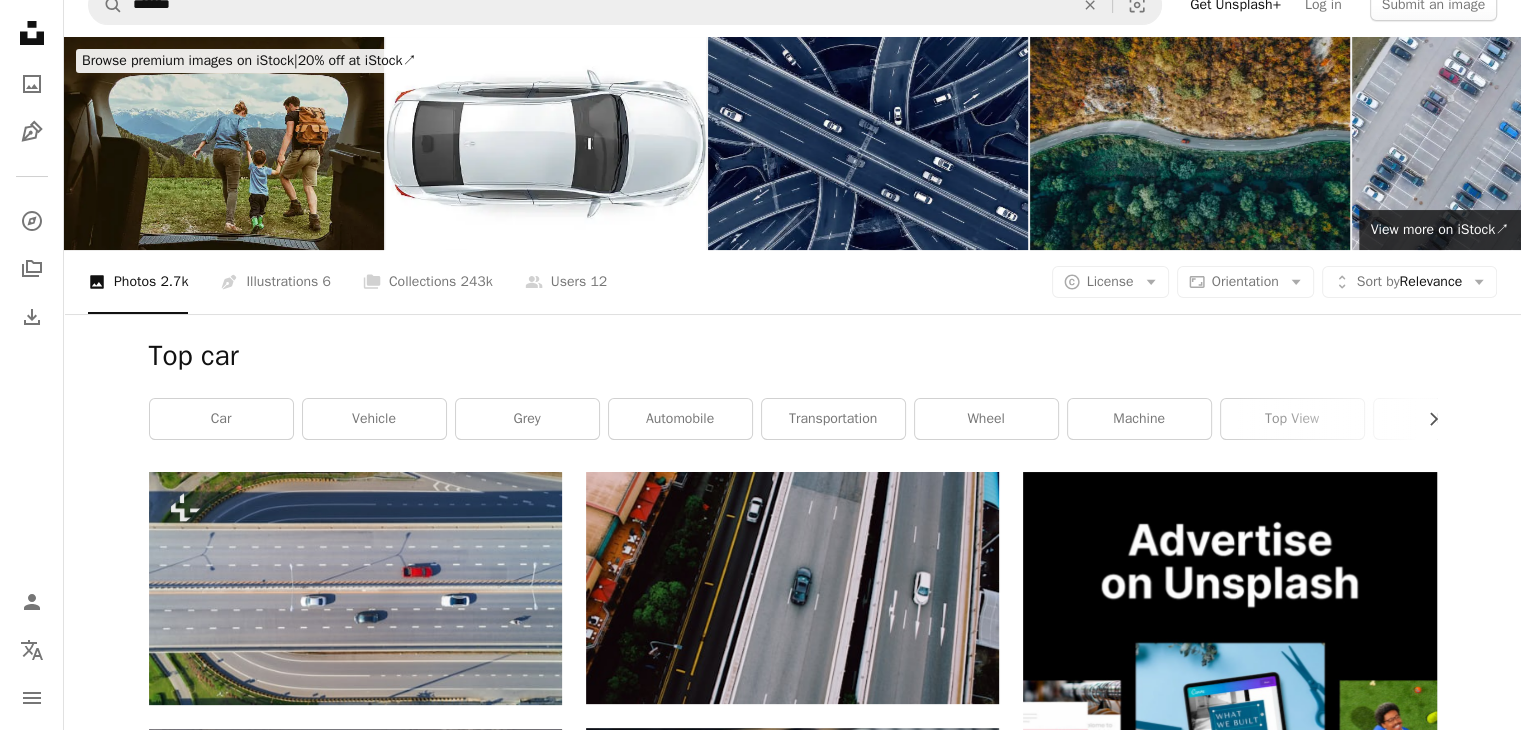 click at bounding box center (224, 143) 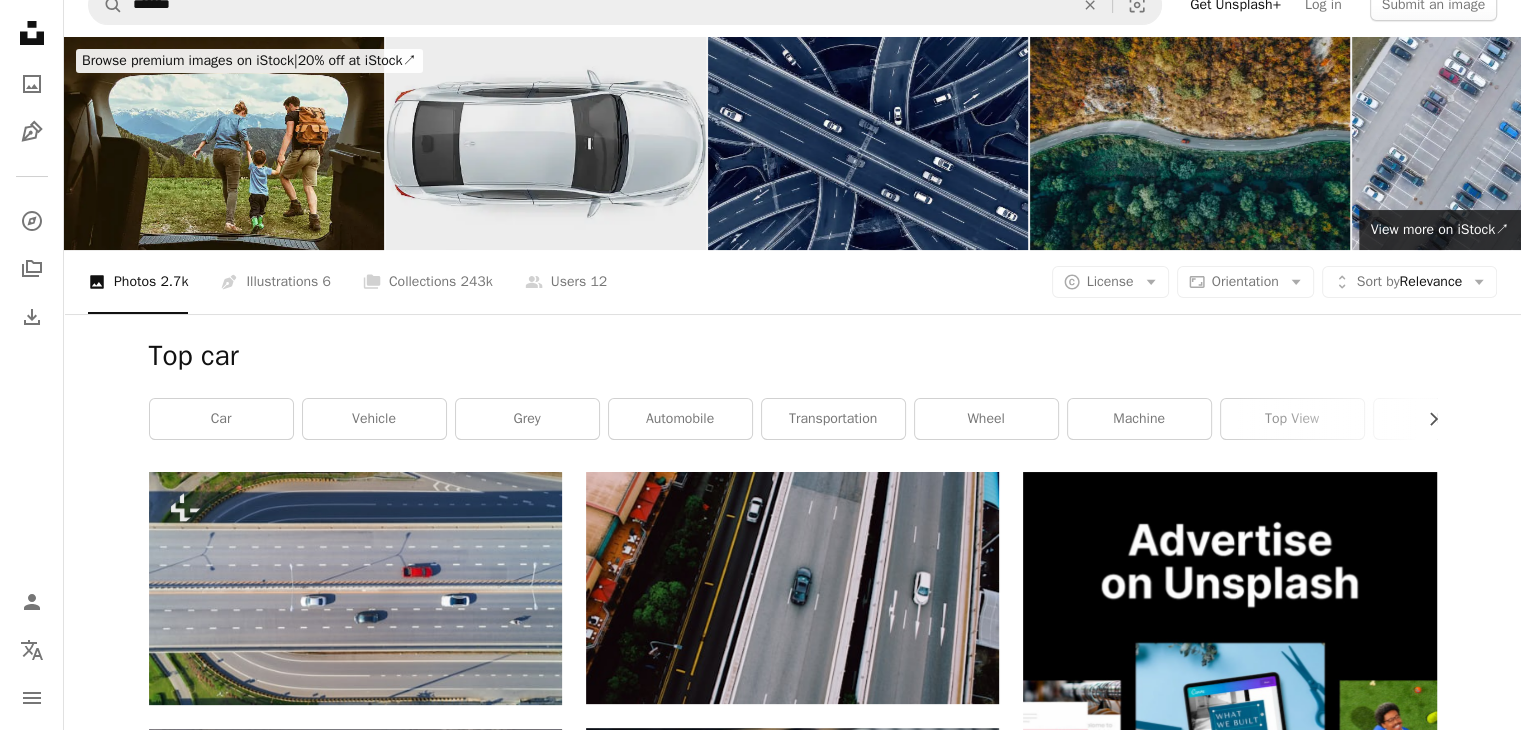 scroll, scrollTop: 0, scrollLeft: 0, axis: both 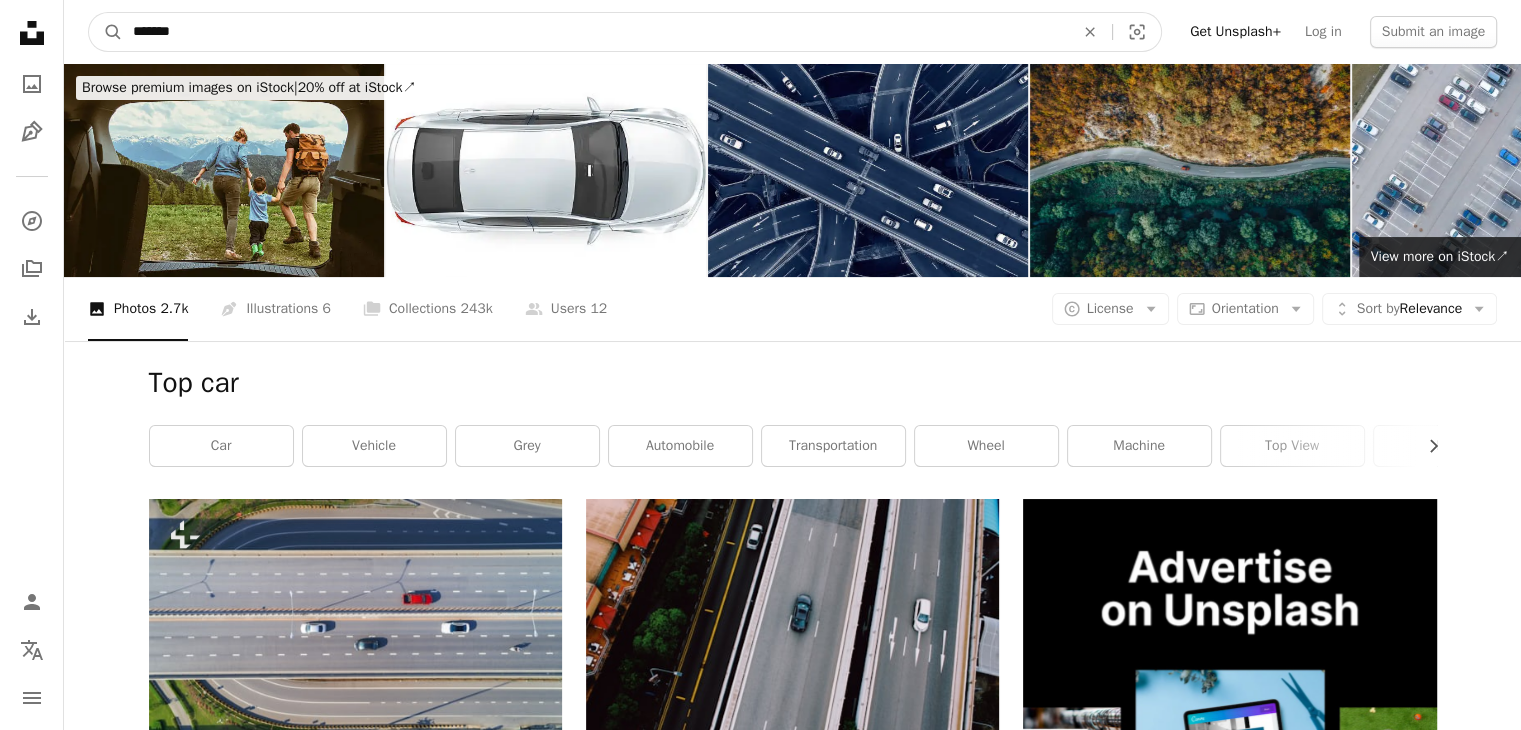 click on "*******" at bounding box center [595, 32] 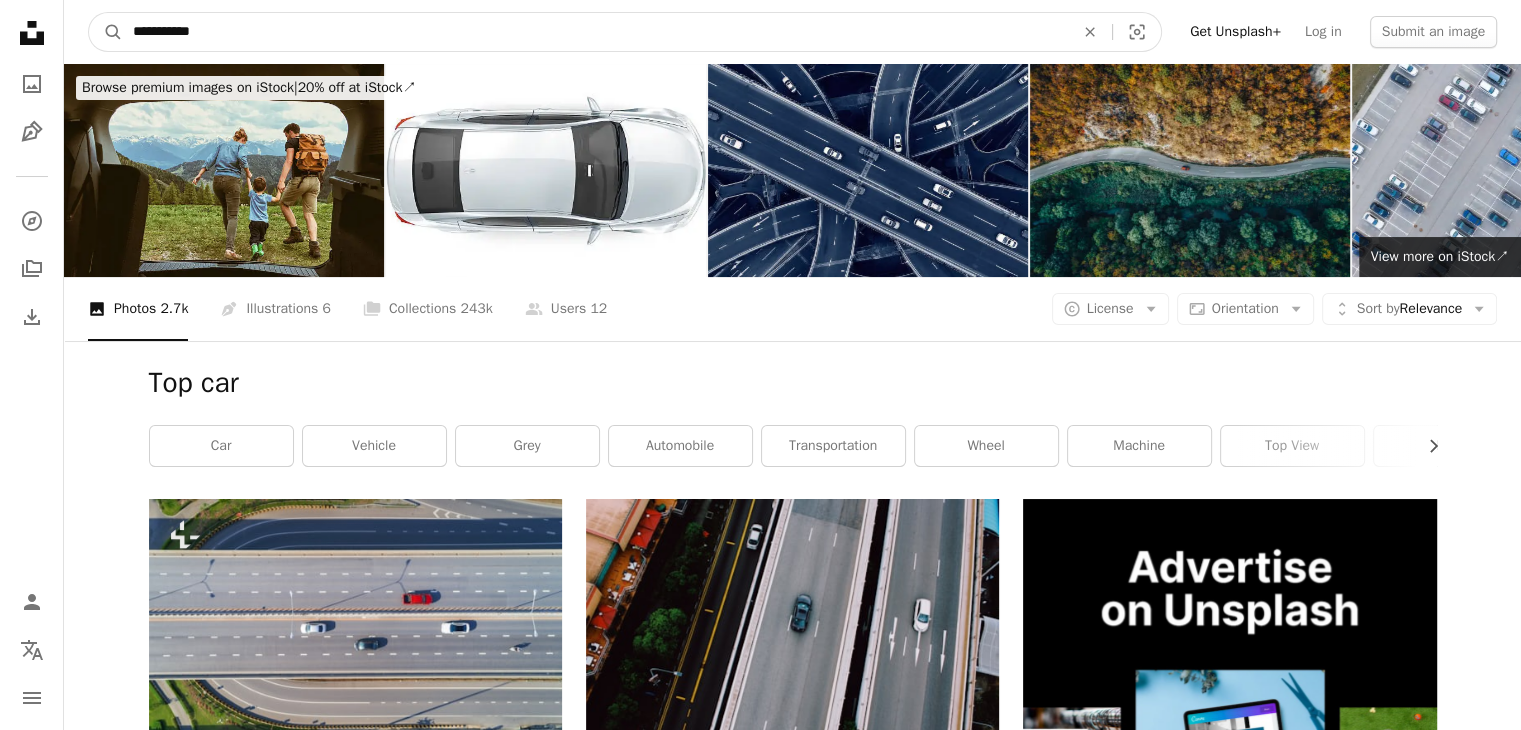 type on "**********" 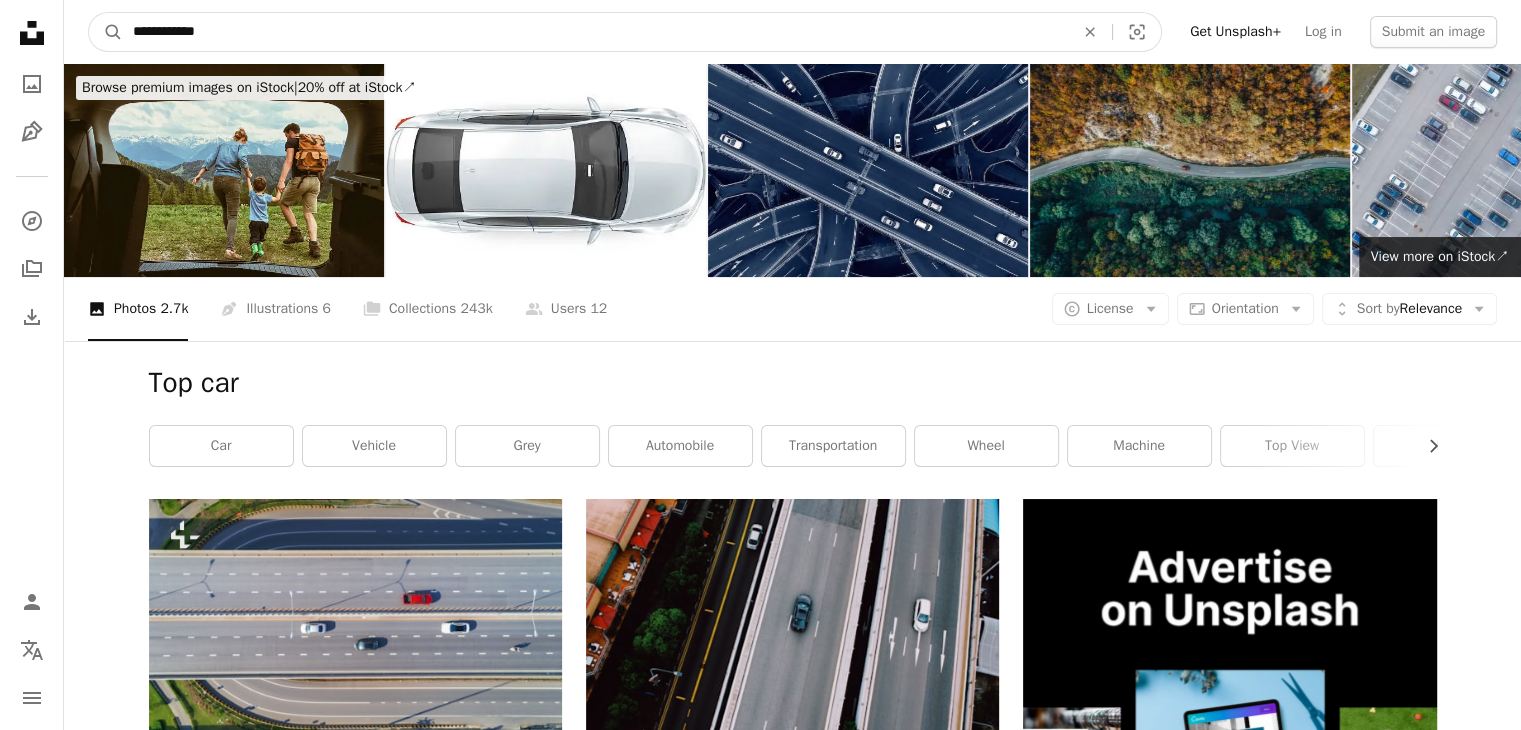 click on "A magnifying glass" at bounding box center [106, 32] 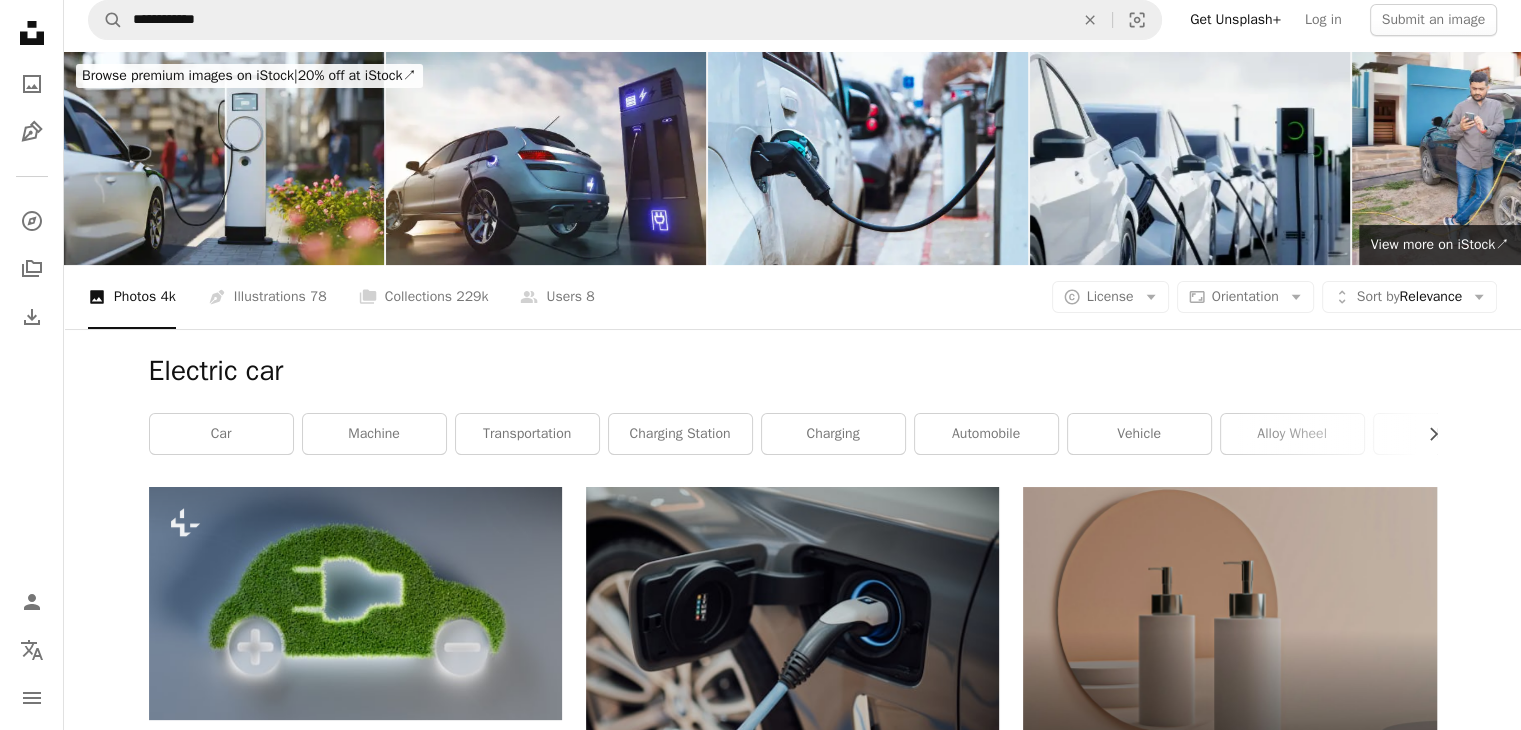 scroll, scrollTop: 0, scrollLeft: 0, axis: both 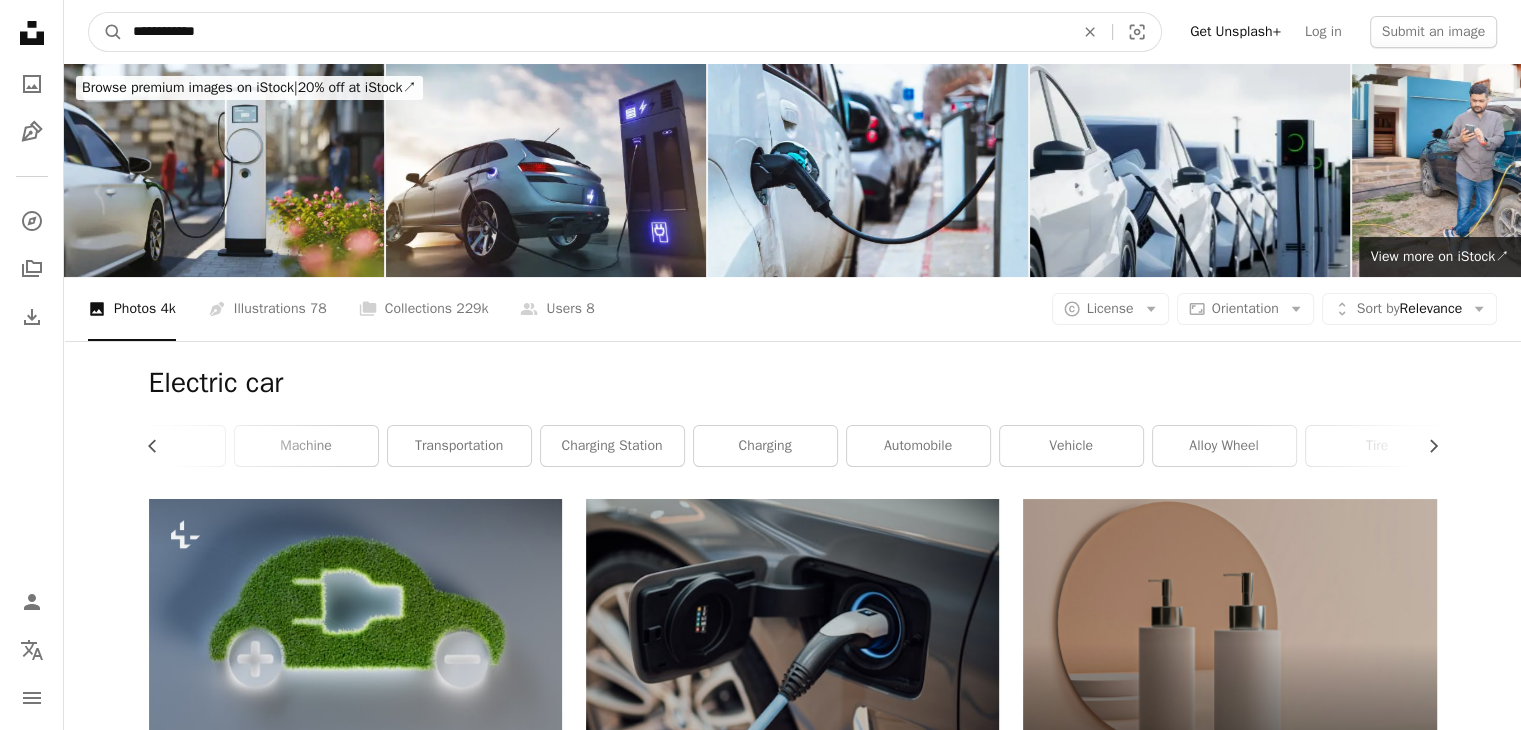 click on "**********" at bounding box center [595, 32] 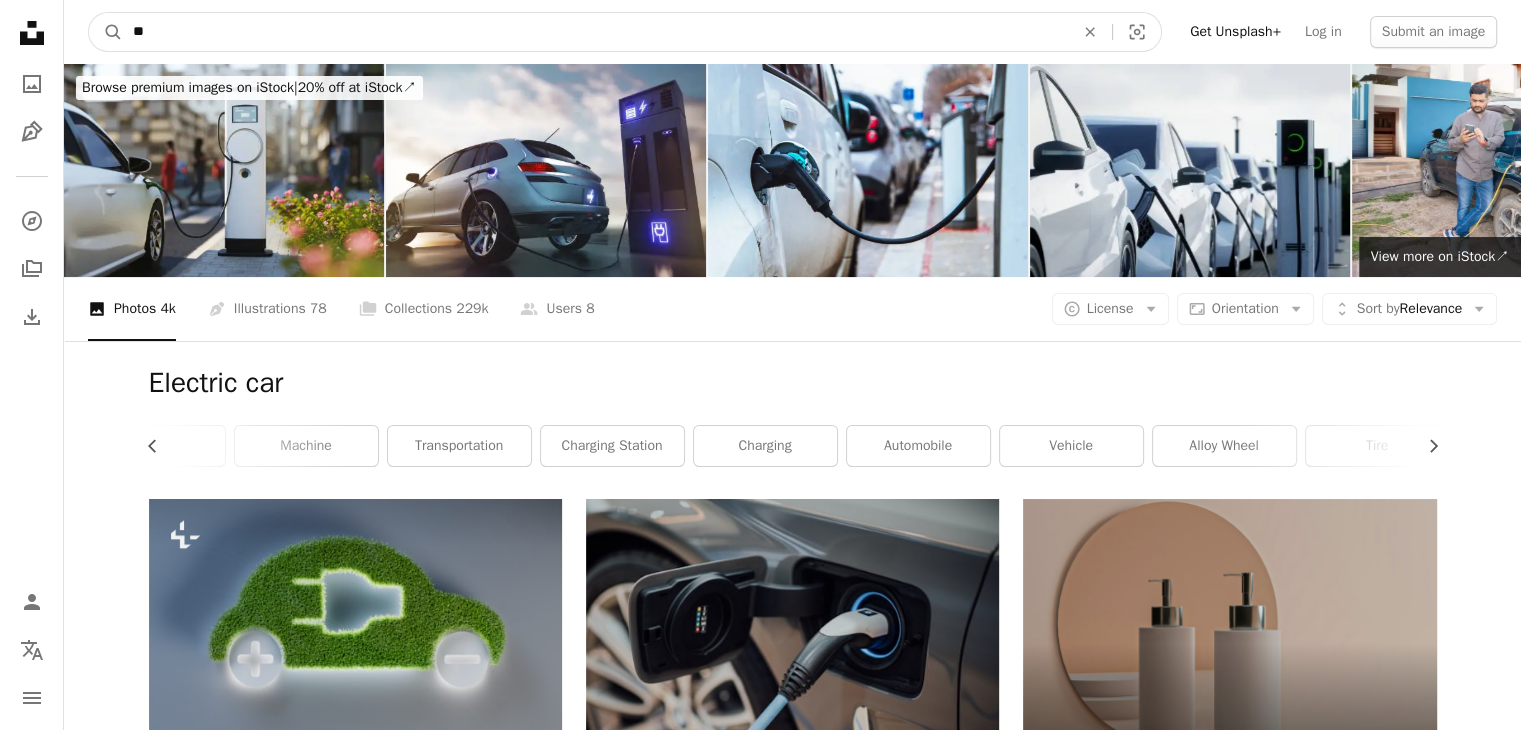 type on "*" 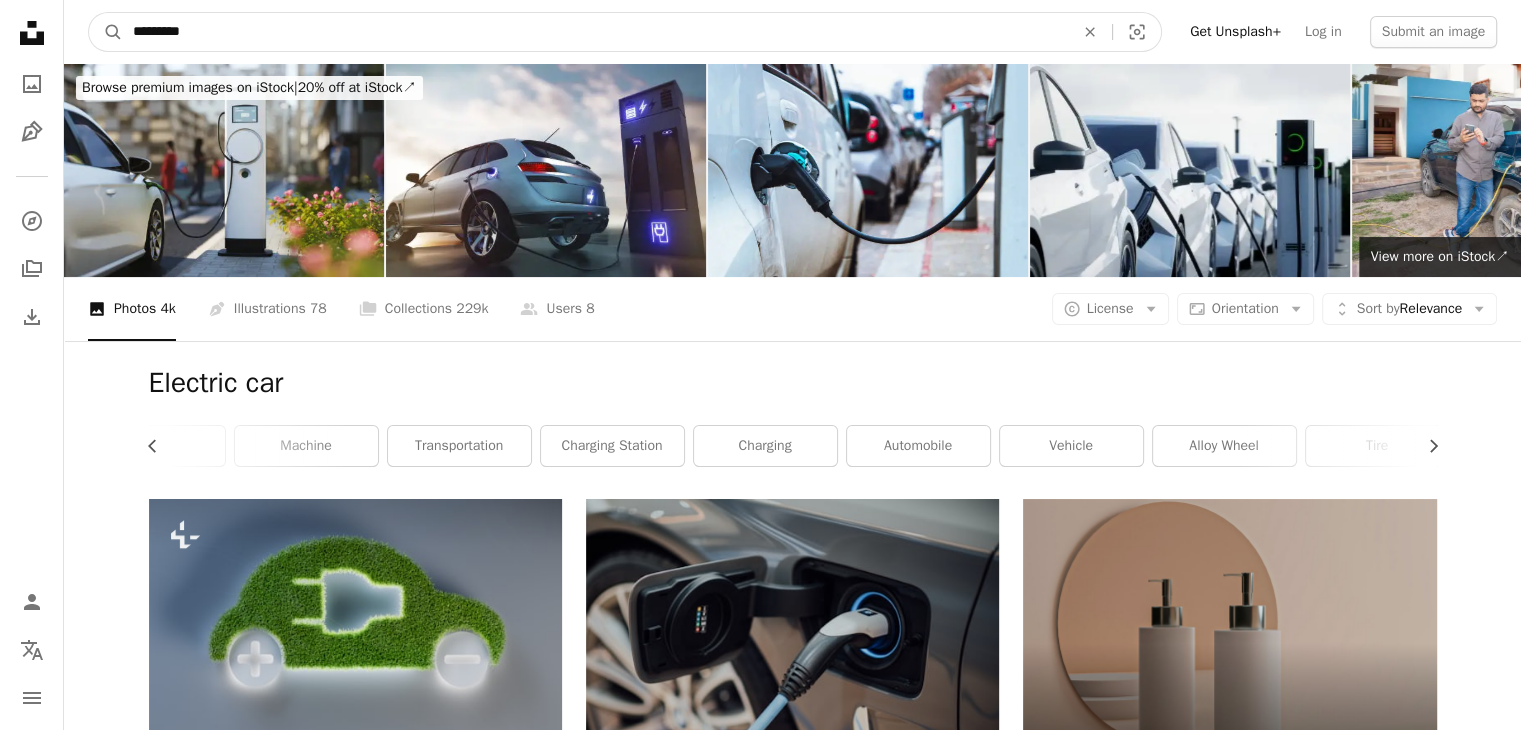 type on "**********" 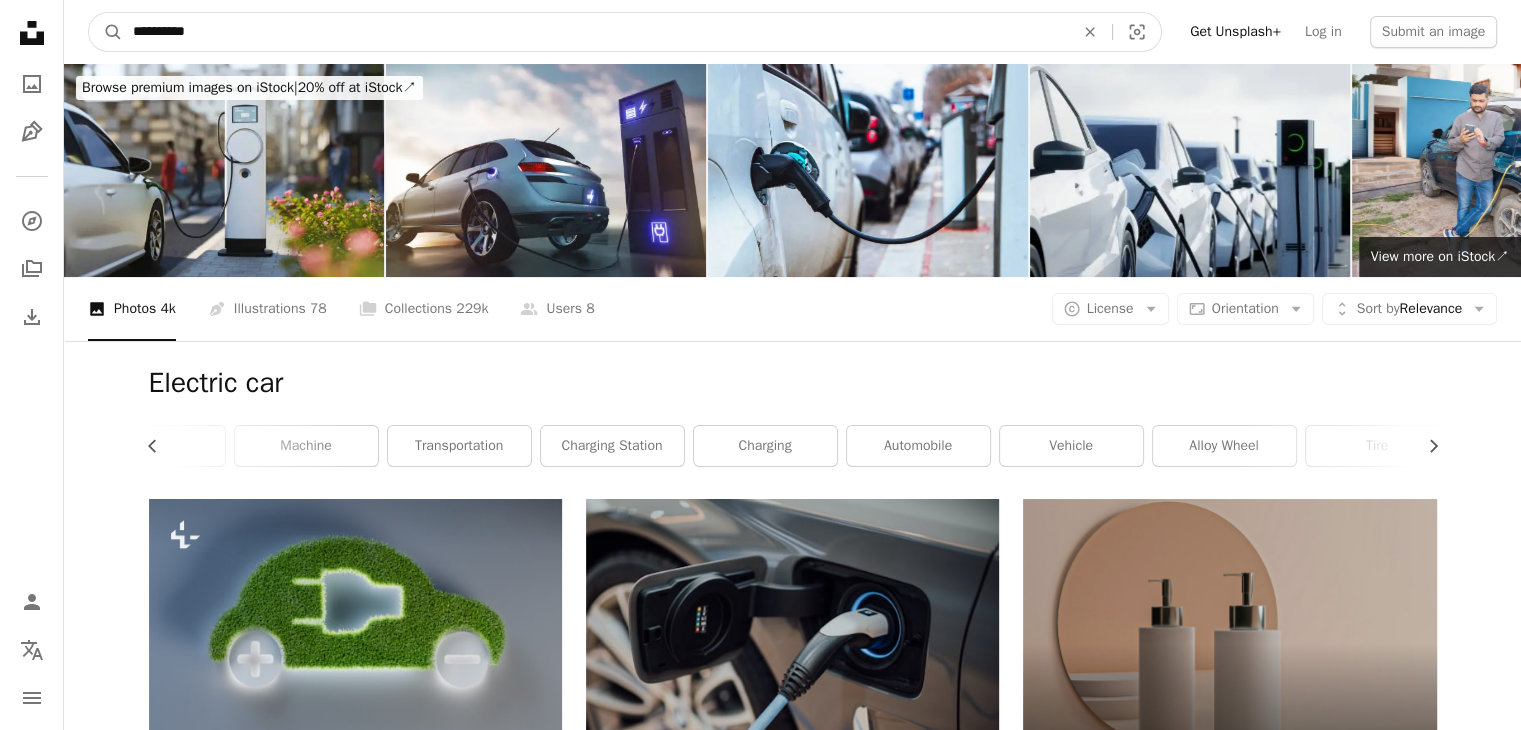click on "A magnifying glass" at bounding box center (106, 32) 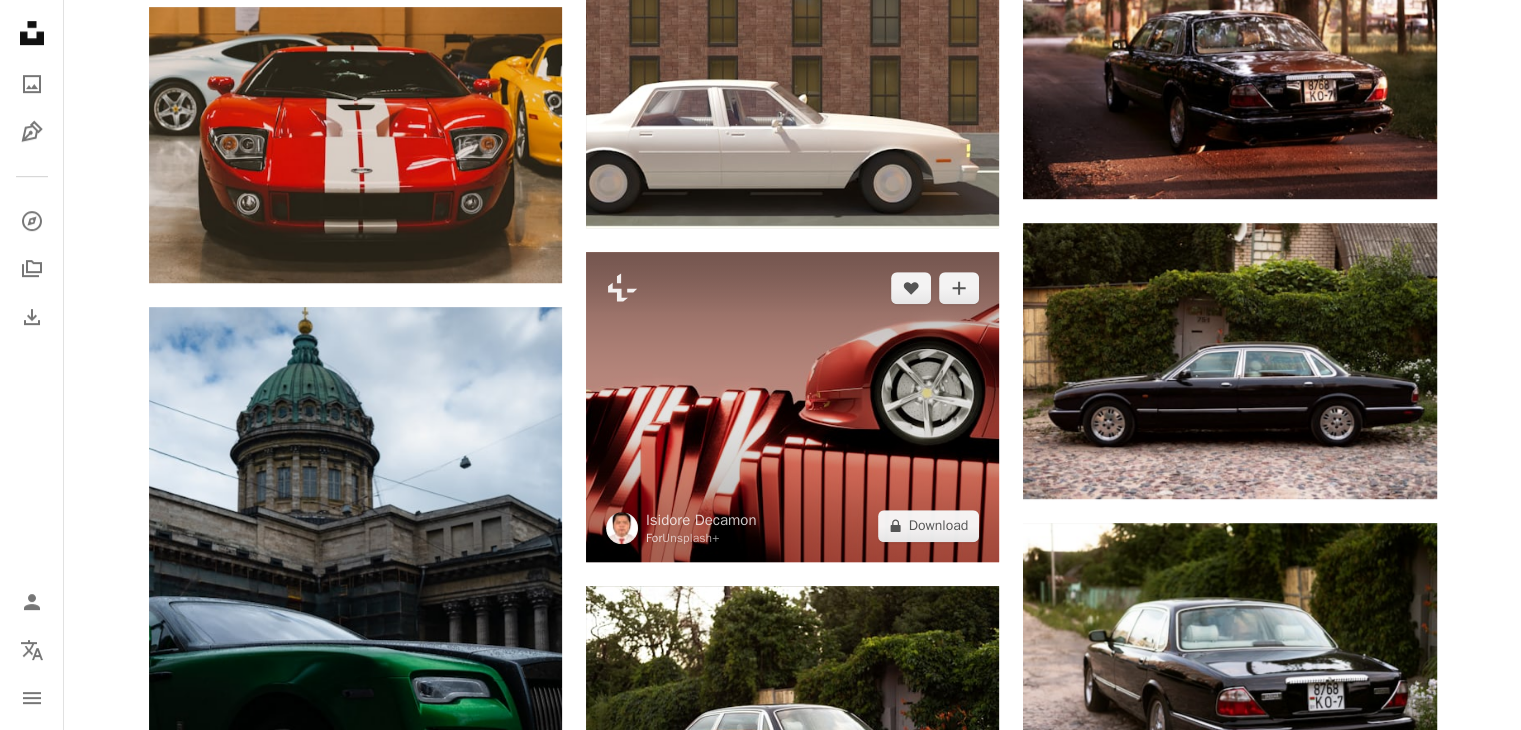 scroll, scrollTop: 1136, scrollLeft: 0, axis: vertical 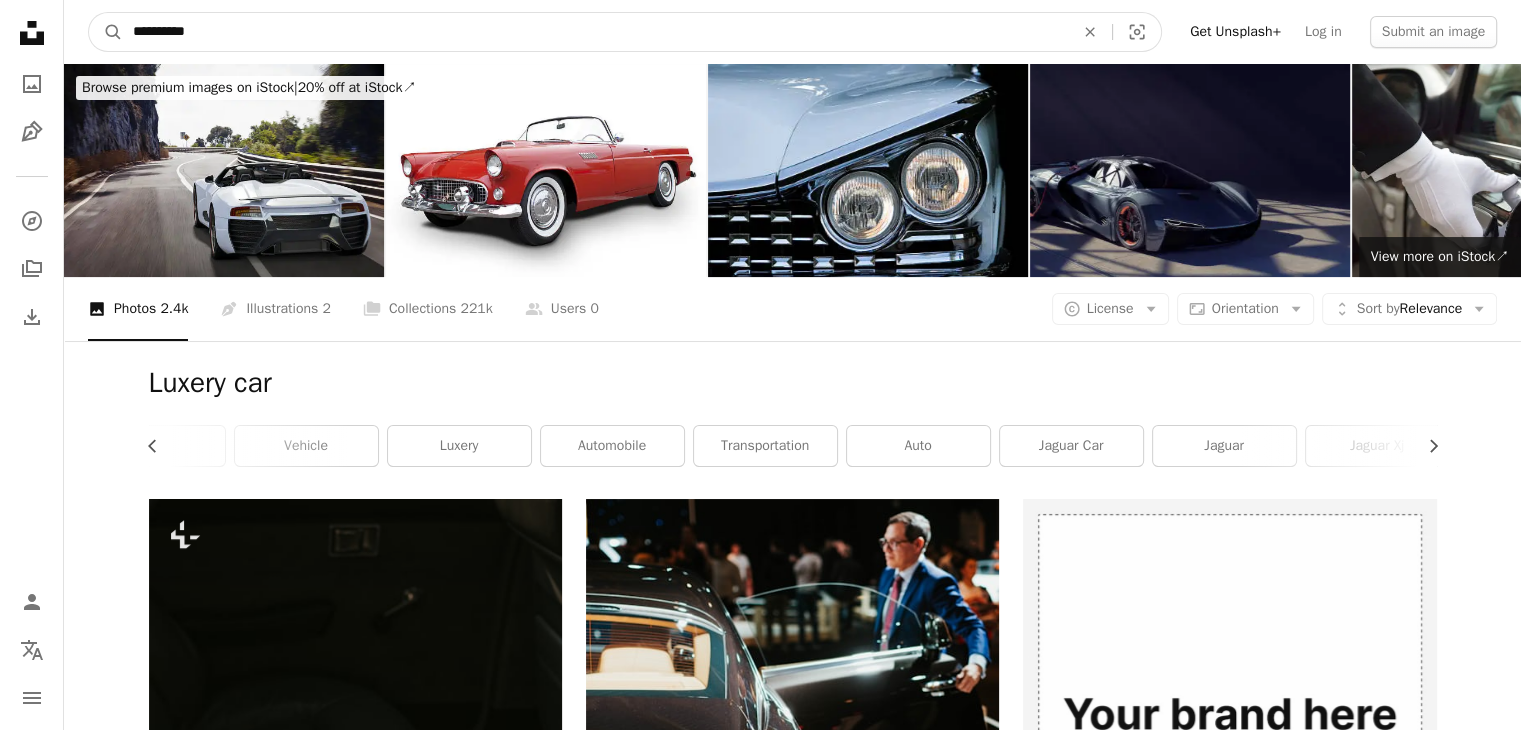 click on "**********" at bounding box center (595, 32) 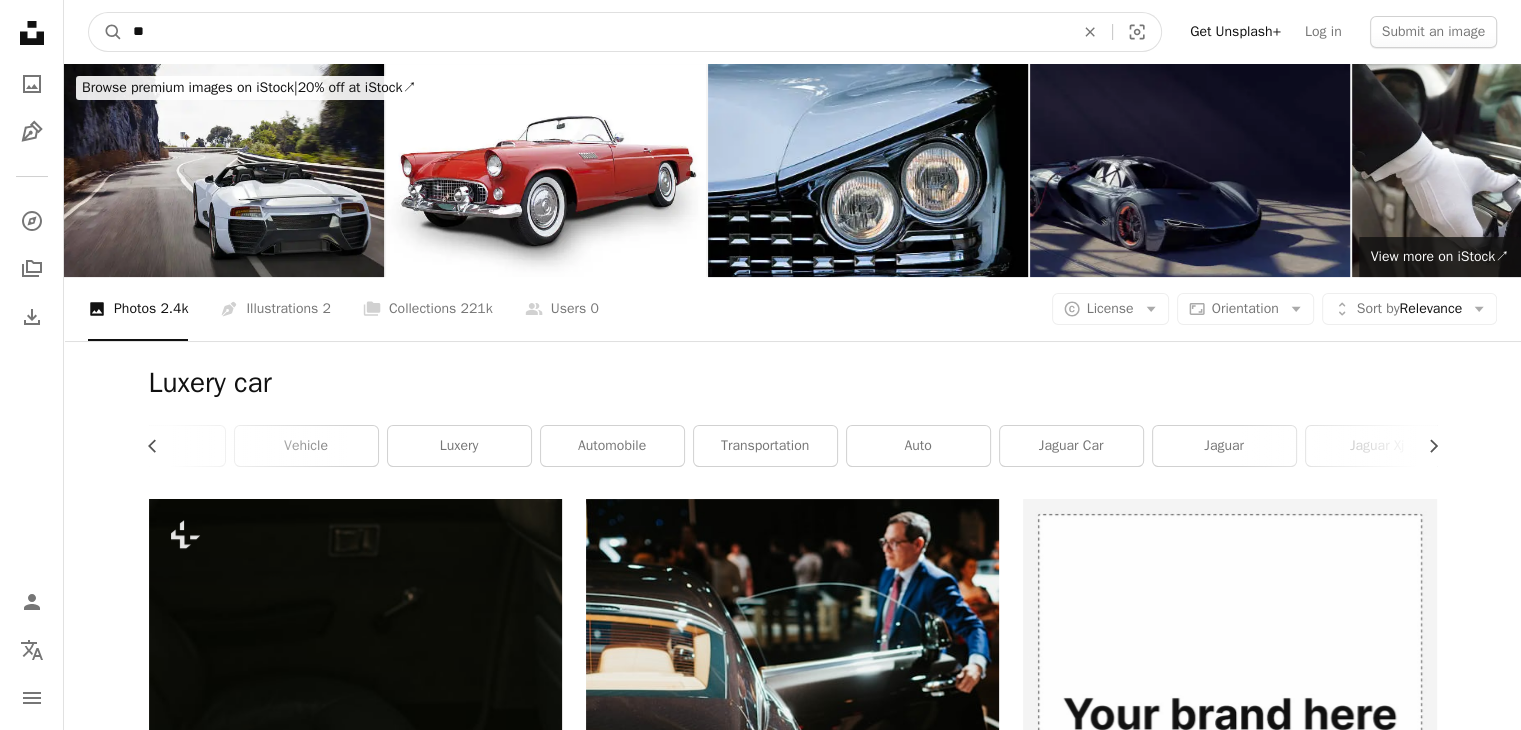 type on "*" 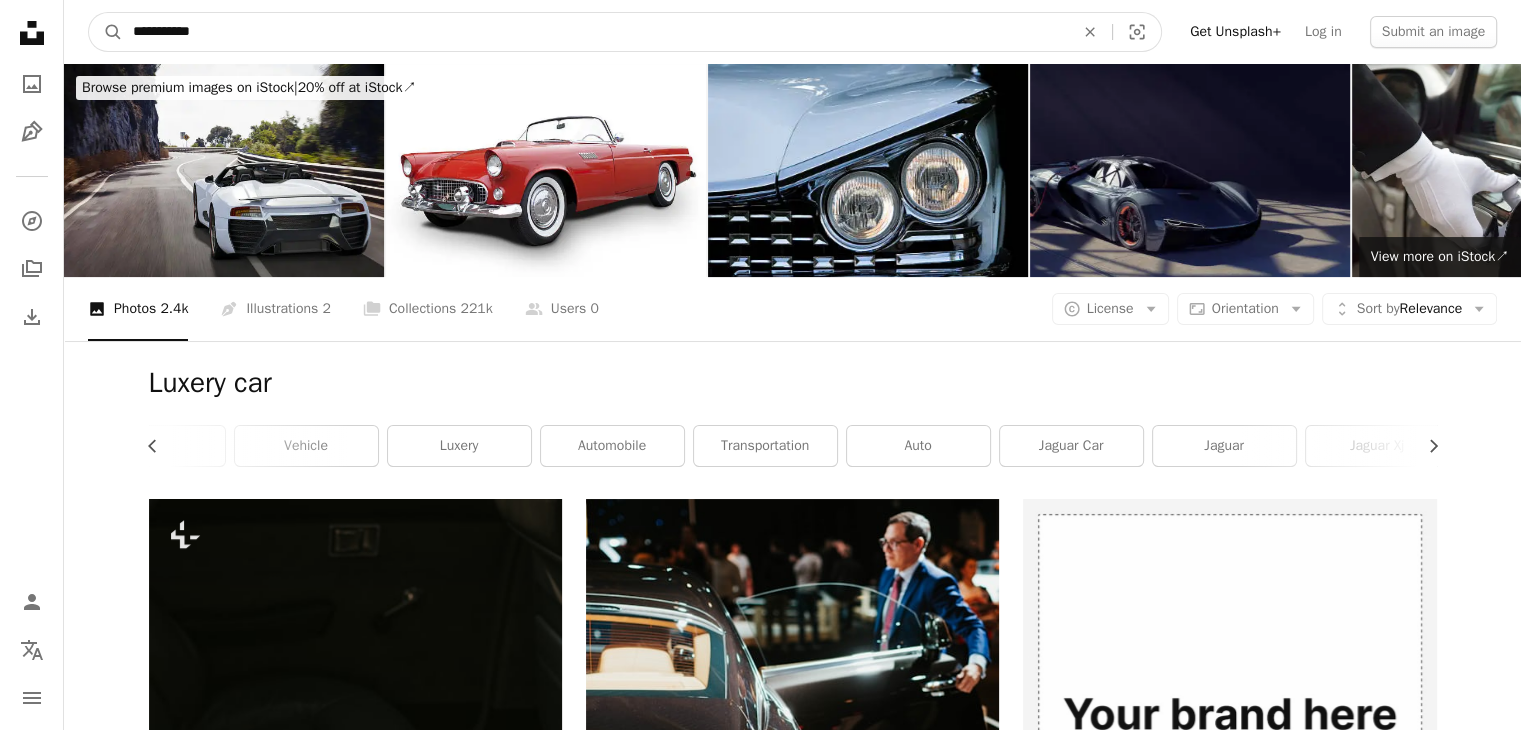 type on "**********" 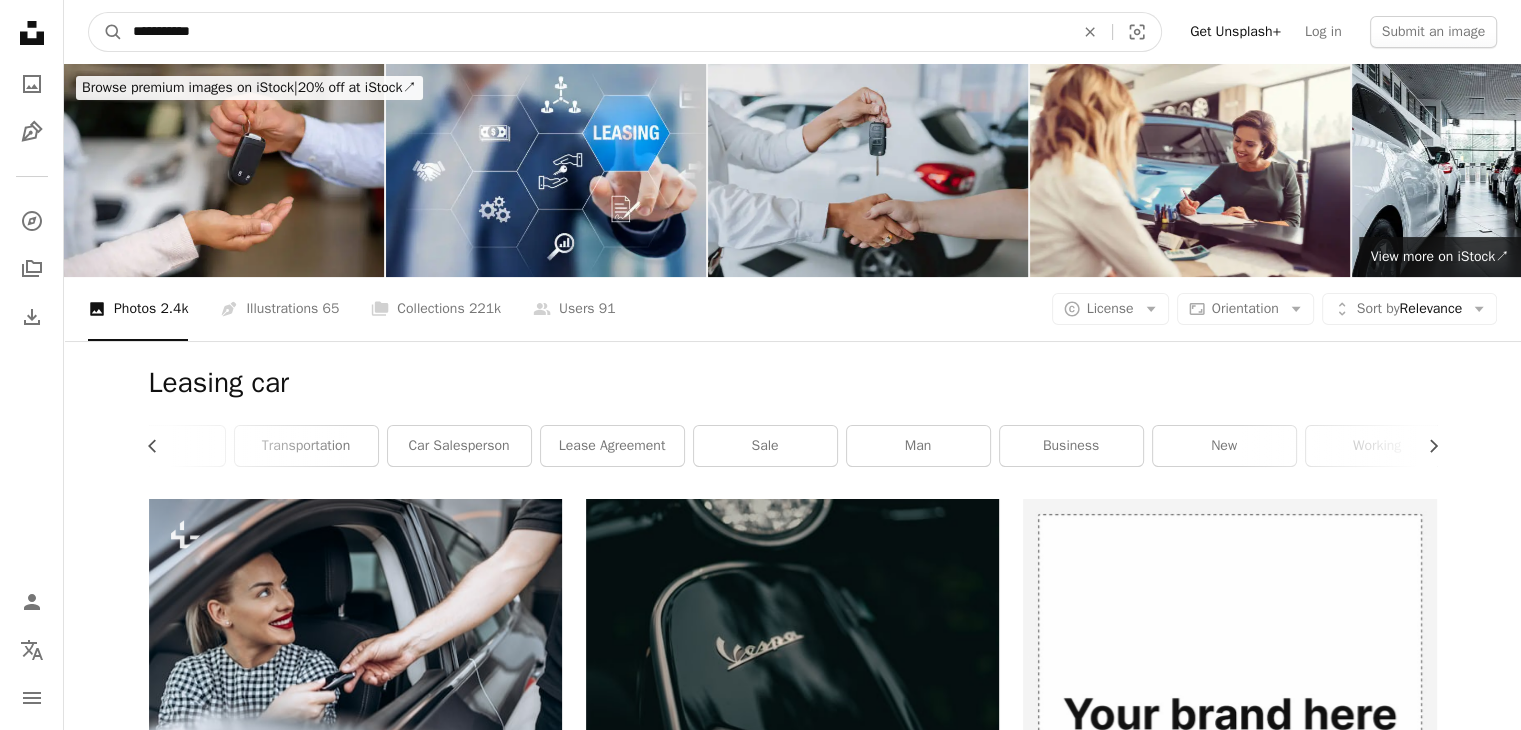 click on "**********" at bounding box center [595, 32] 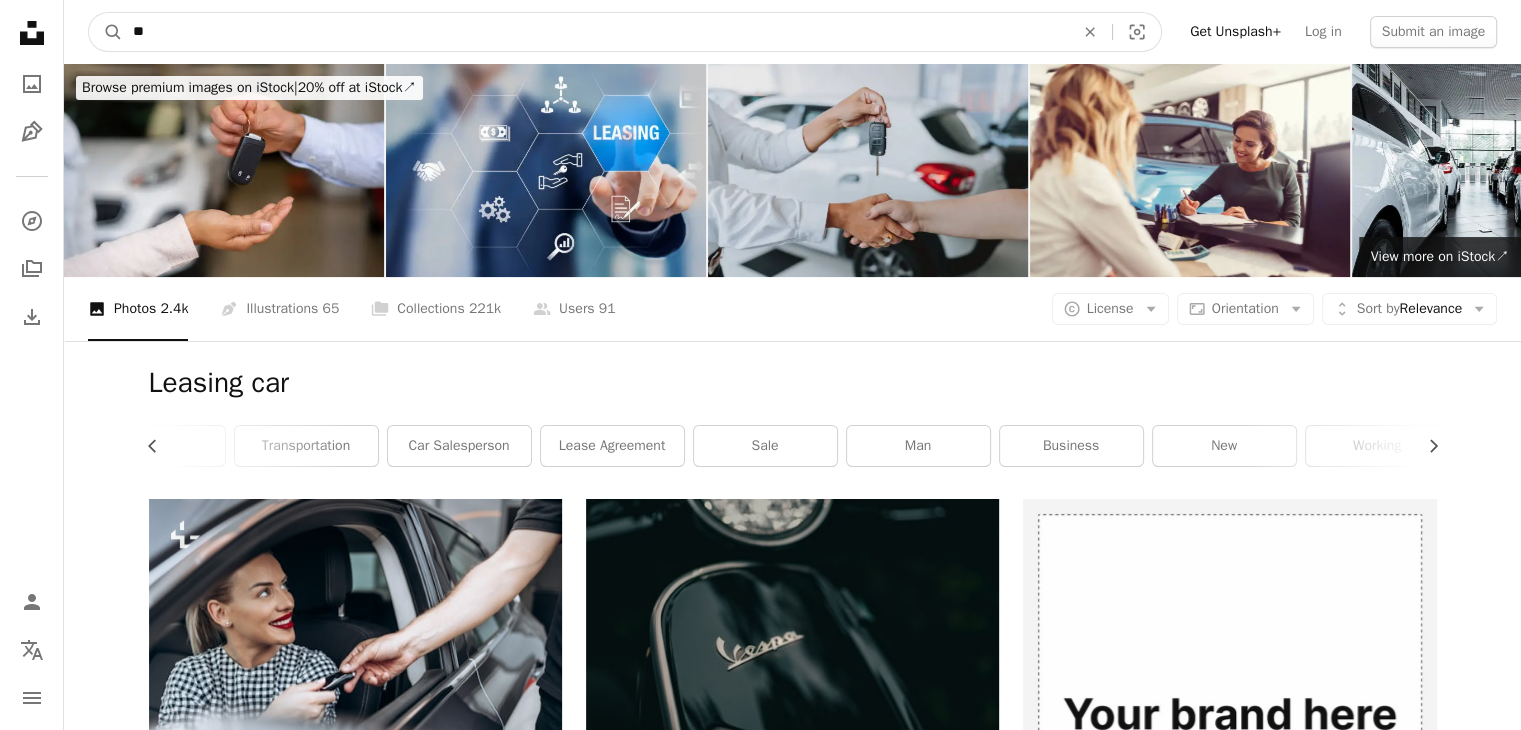 type on "*" 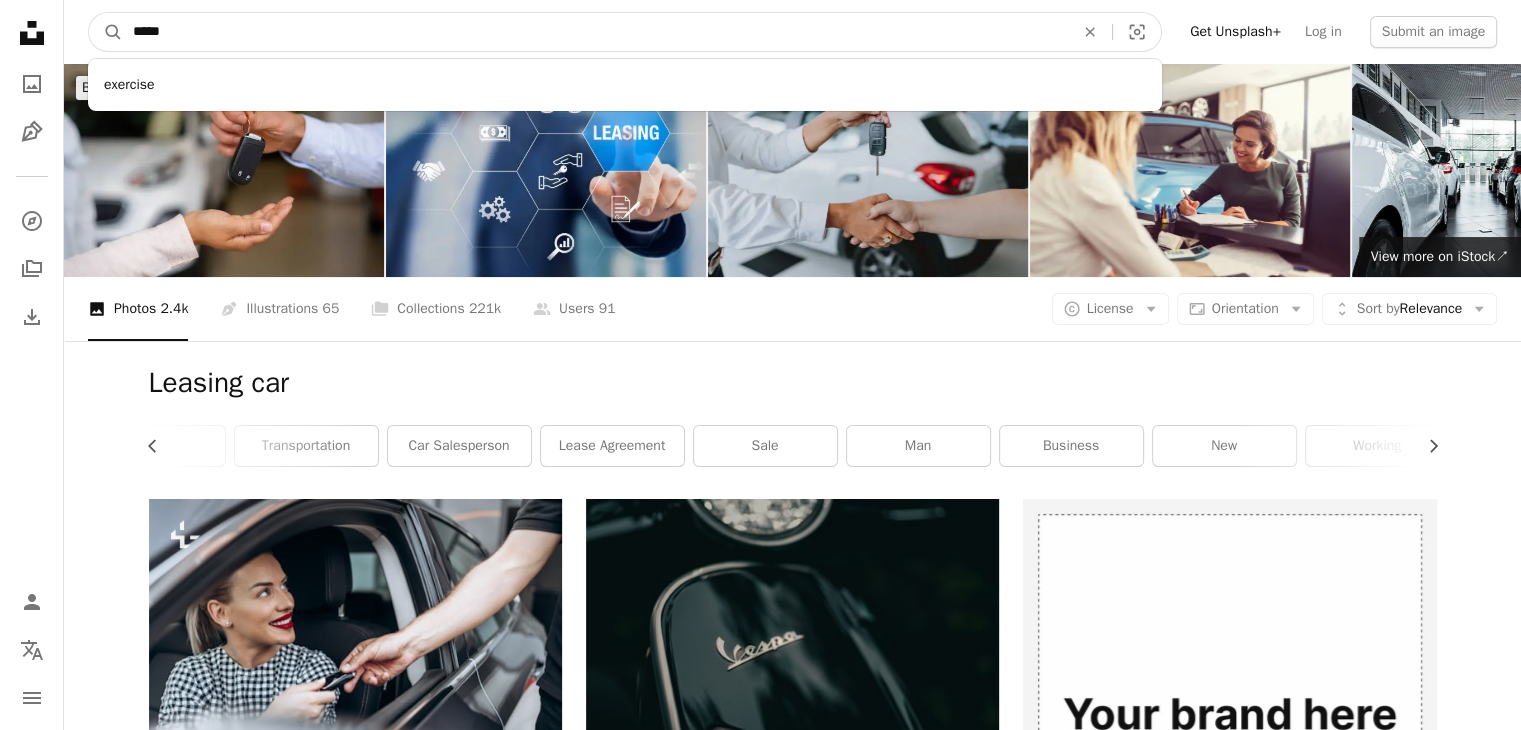 type on "******" 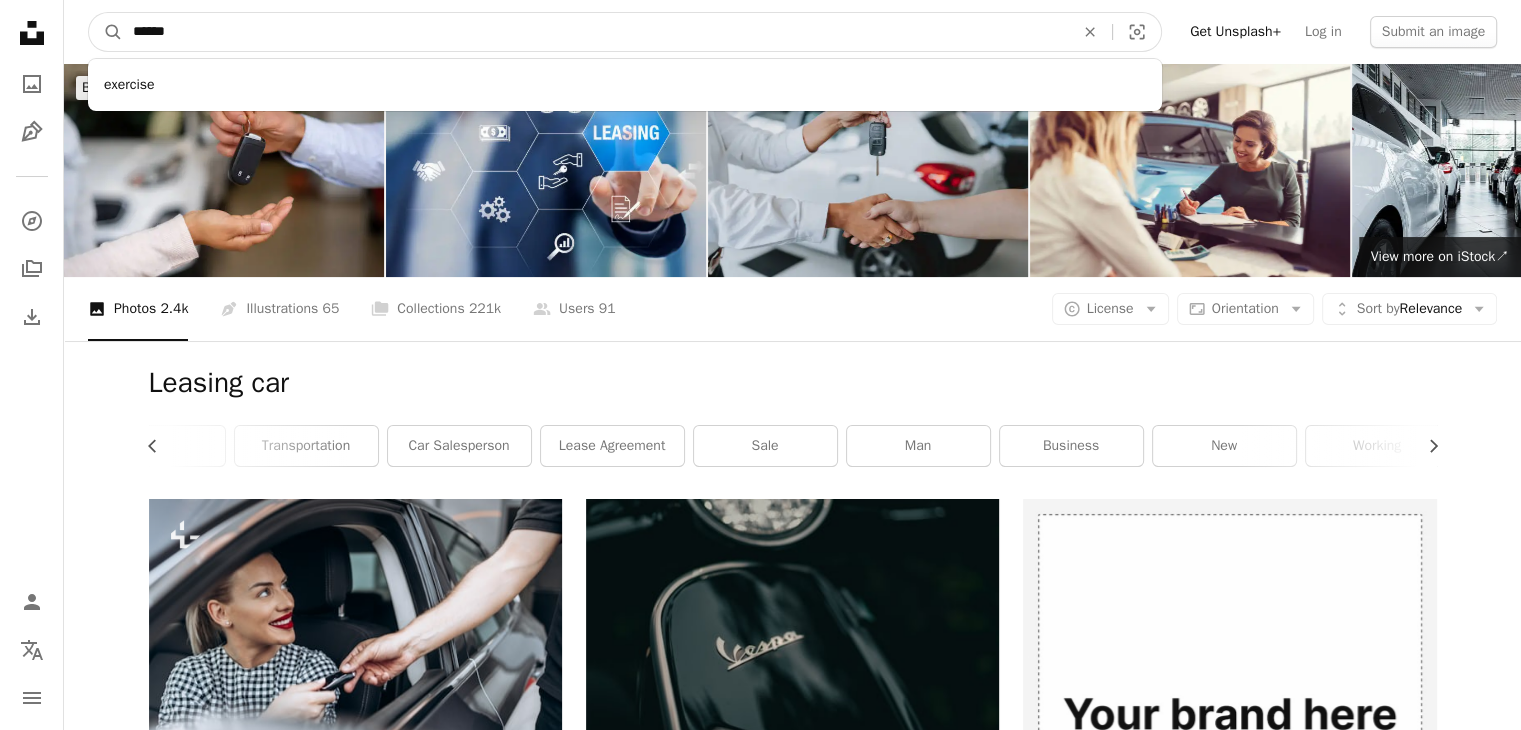 click on "A magnifying glass" at bounding box center [106, 32] 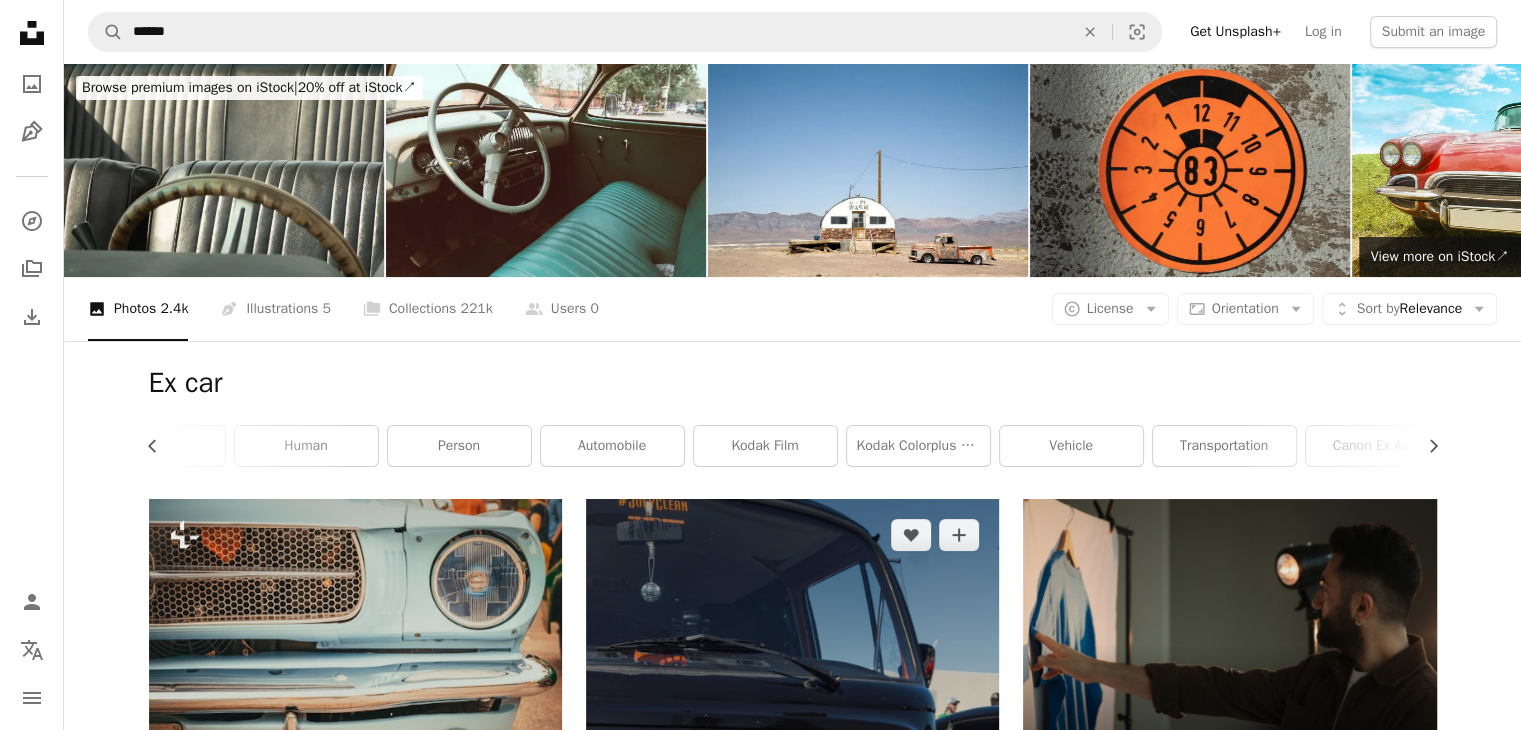 scroll, scrollTop: 27, scrollLeft: 0, axis: vertical 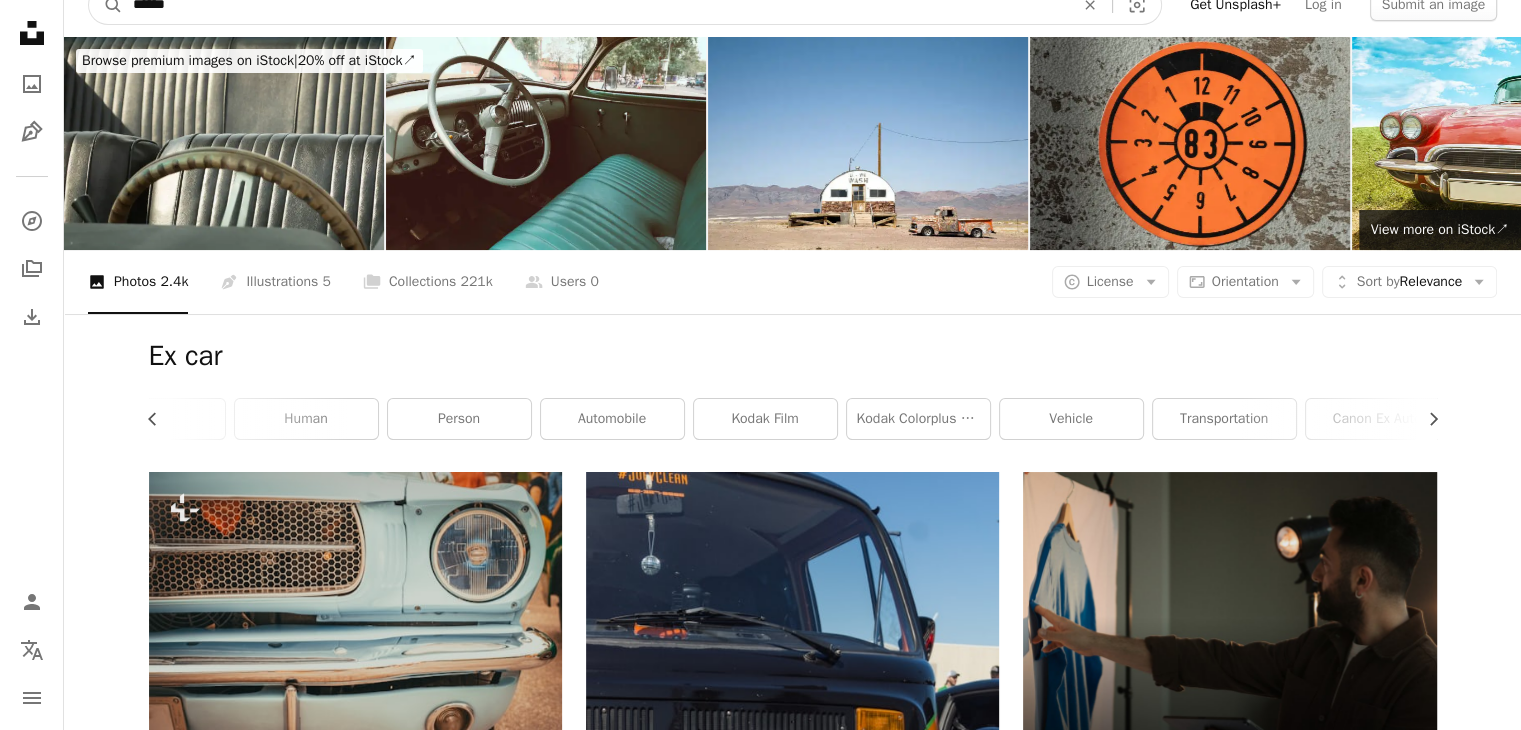 click on "******" at bounding box center (595, 5) 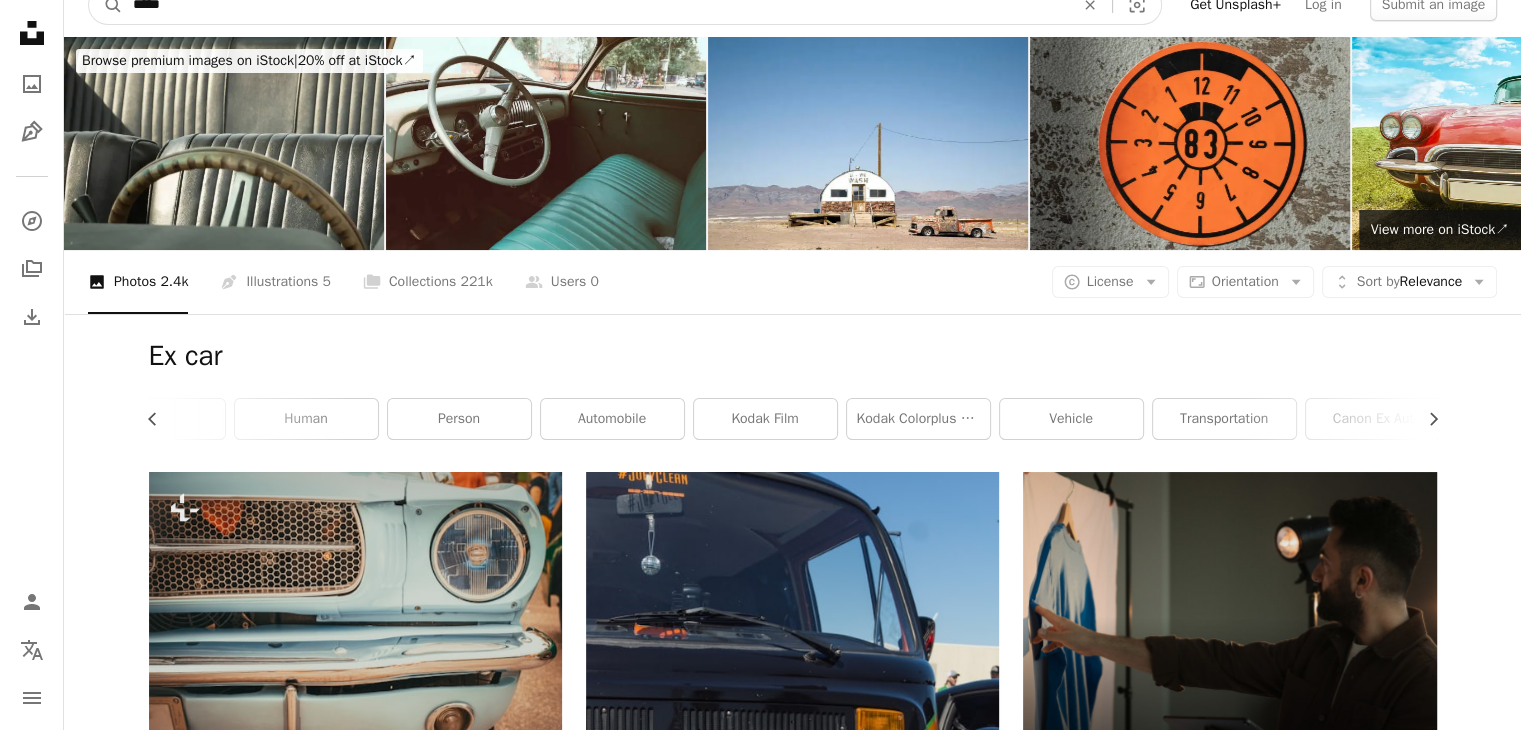 scroll, scrollTop: 21, scrollLeft: 0, axis: vertical 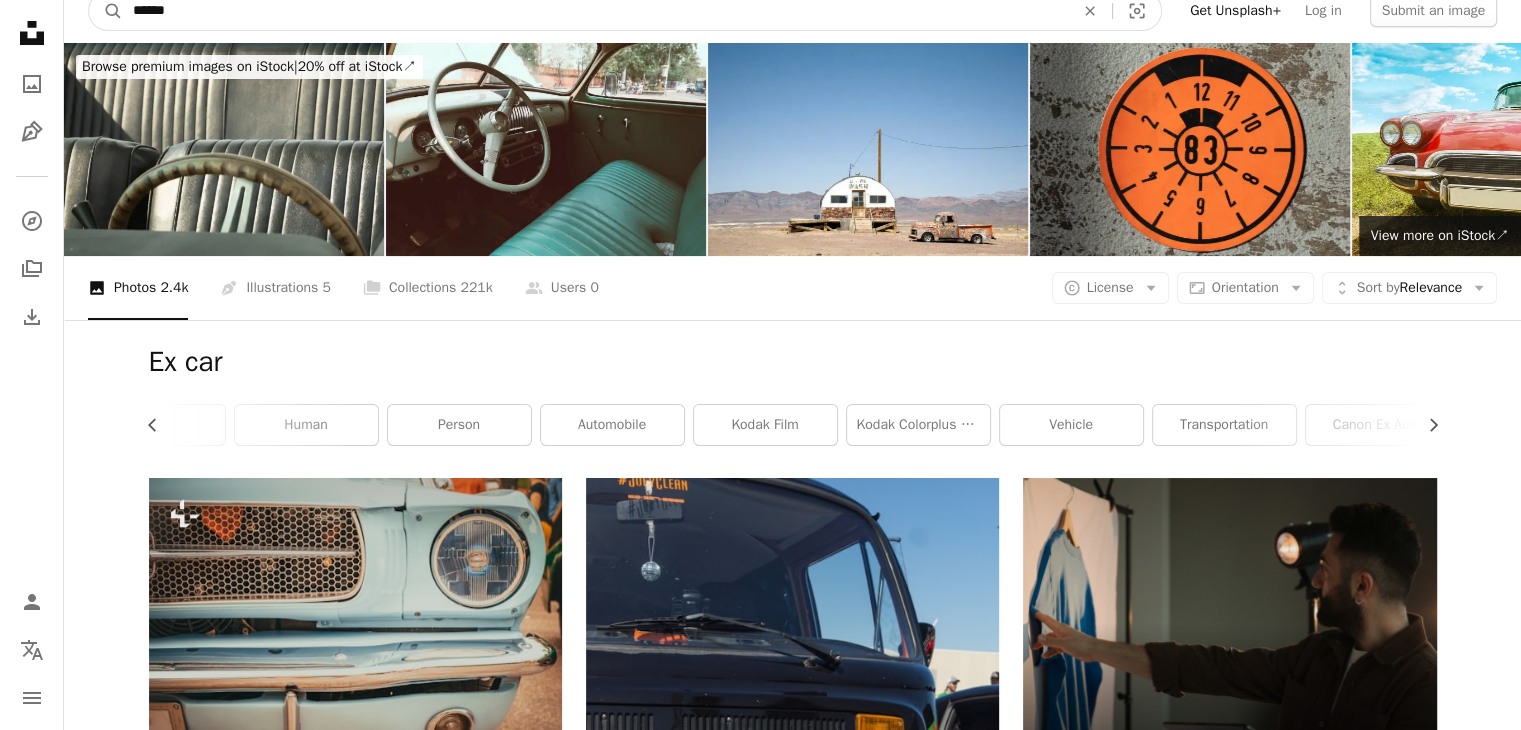 type on "******" 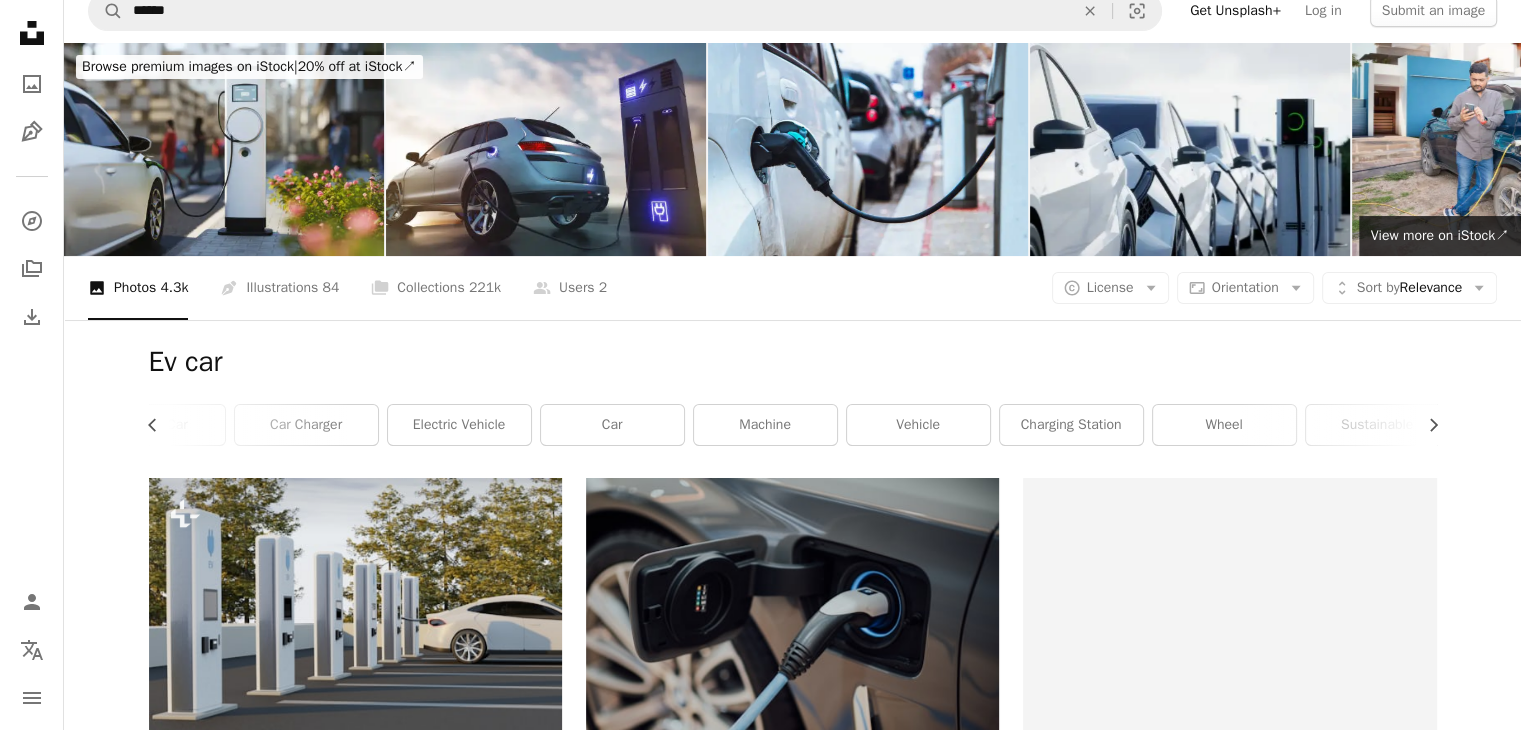 scroll, scrollTop: 0, scrollLeft: 0, axis: both 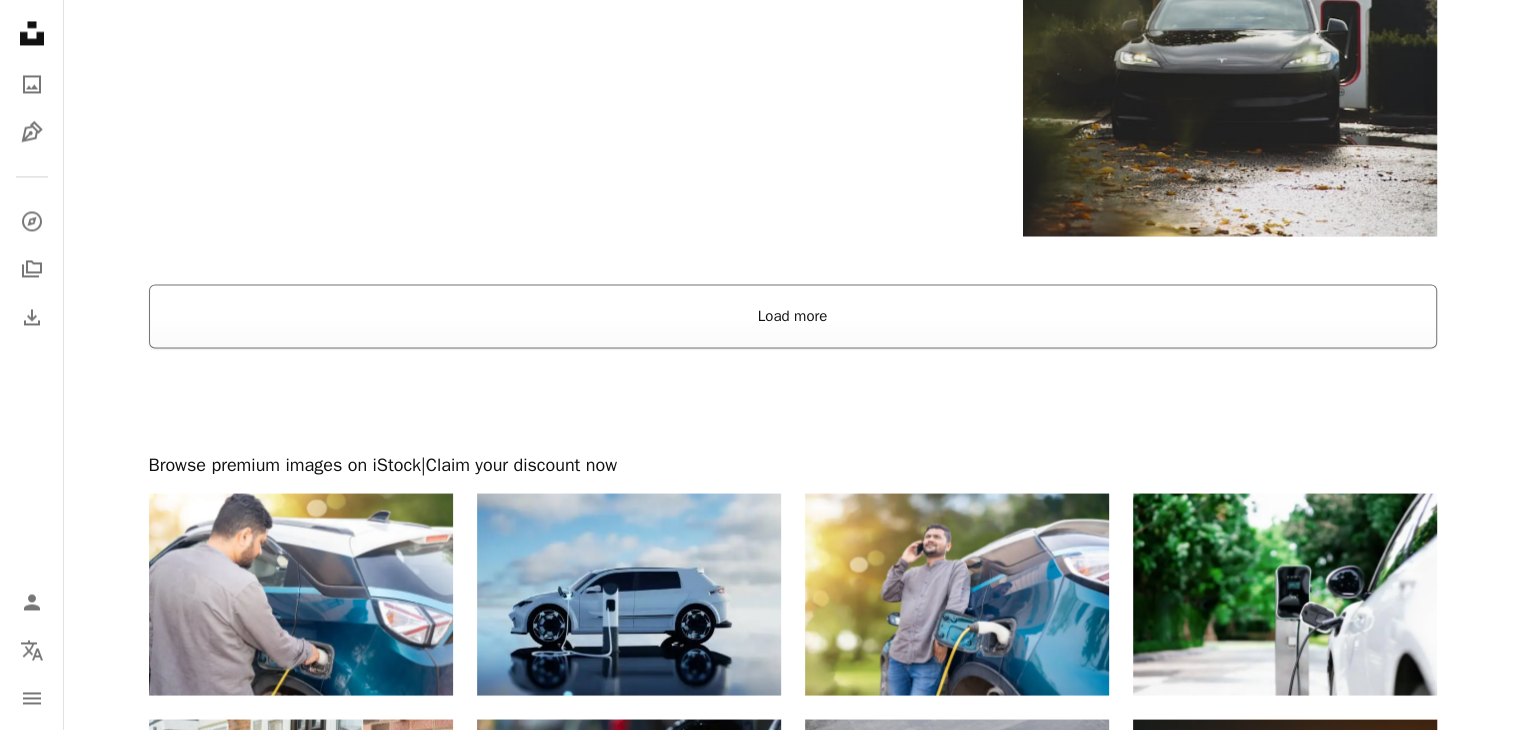 click on "Load more" at bounding box center (793, 316) 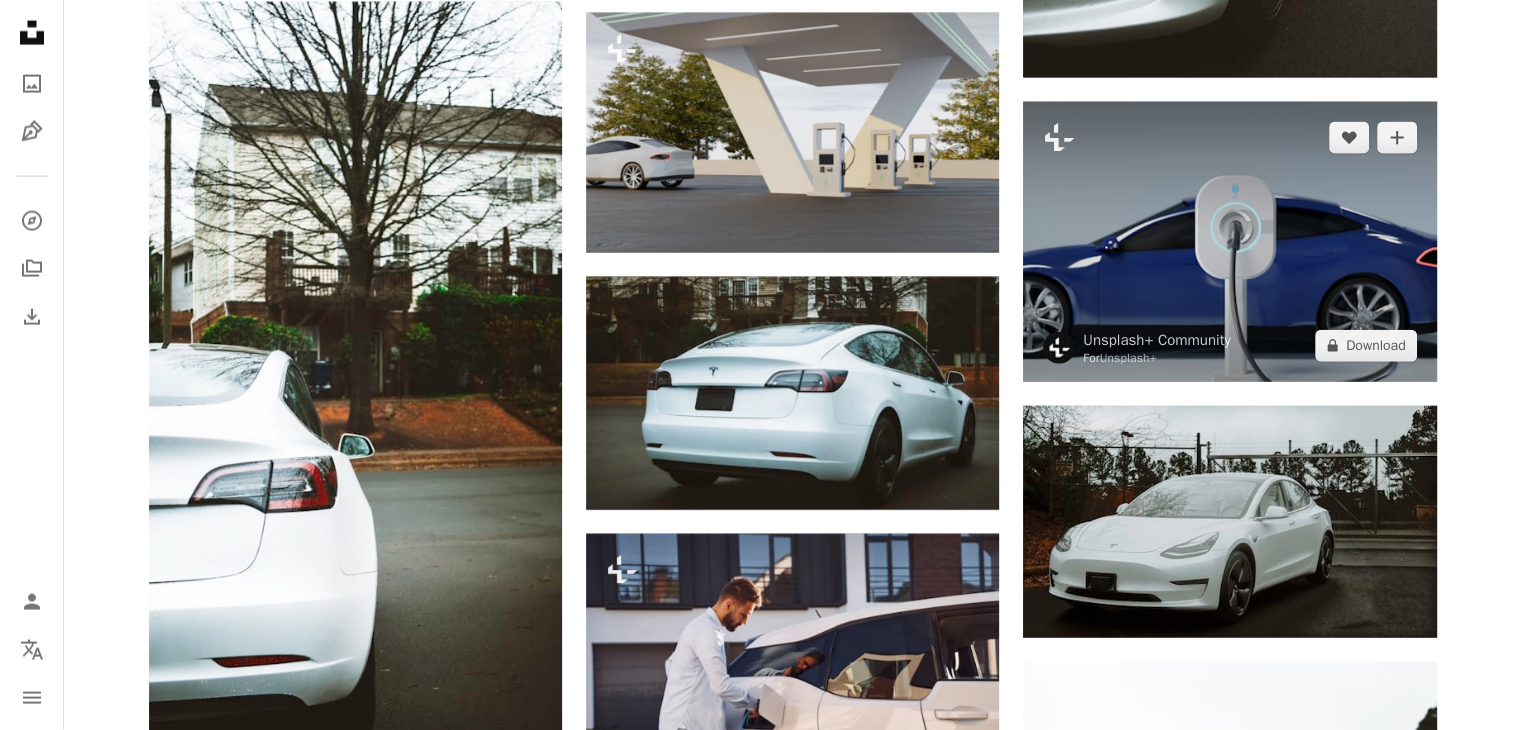 scroll, scrollTop: 4567, scrollLeft: 0, axis: vertical 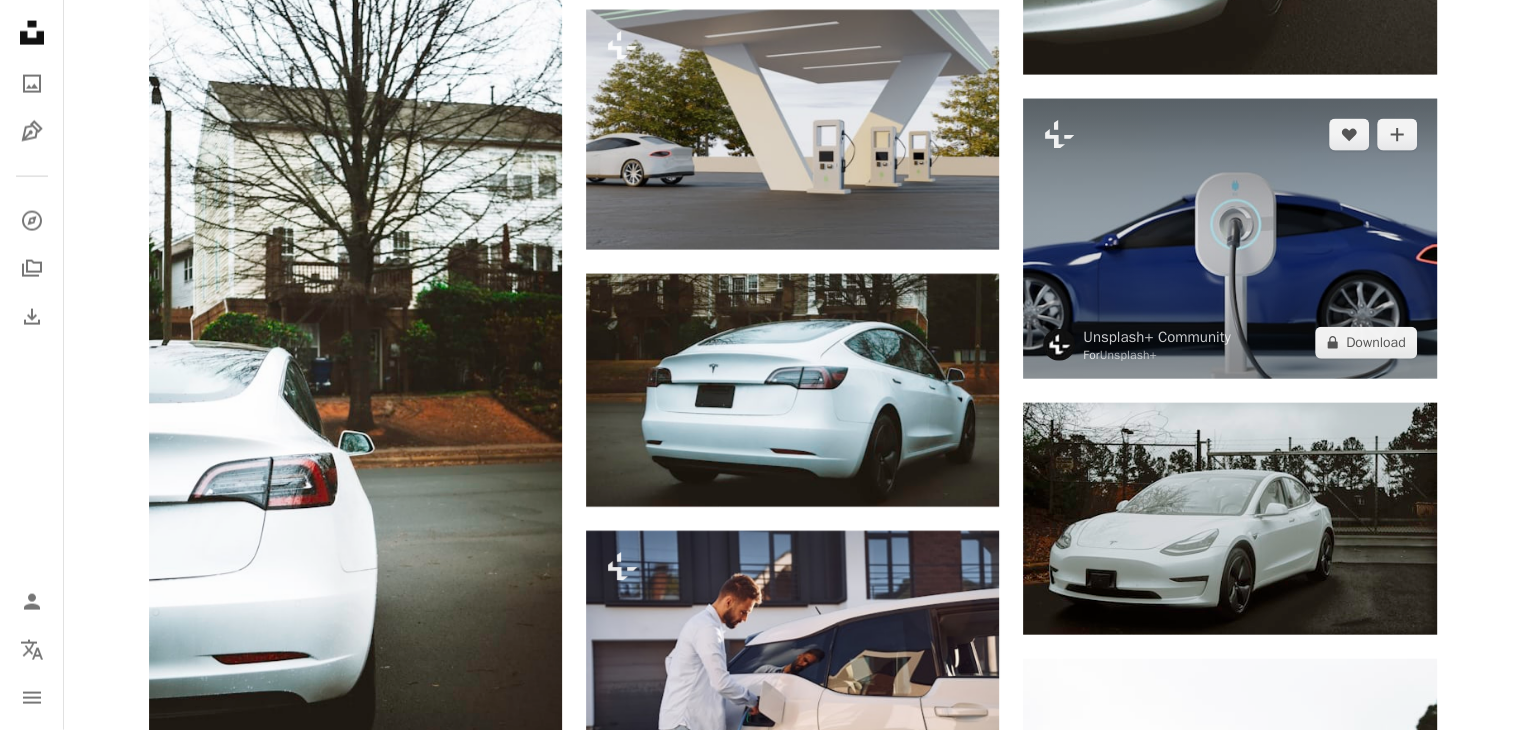click at bounding box center [1229, 239] 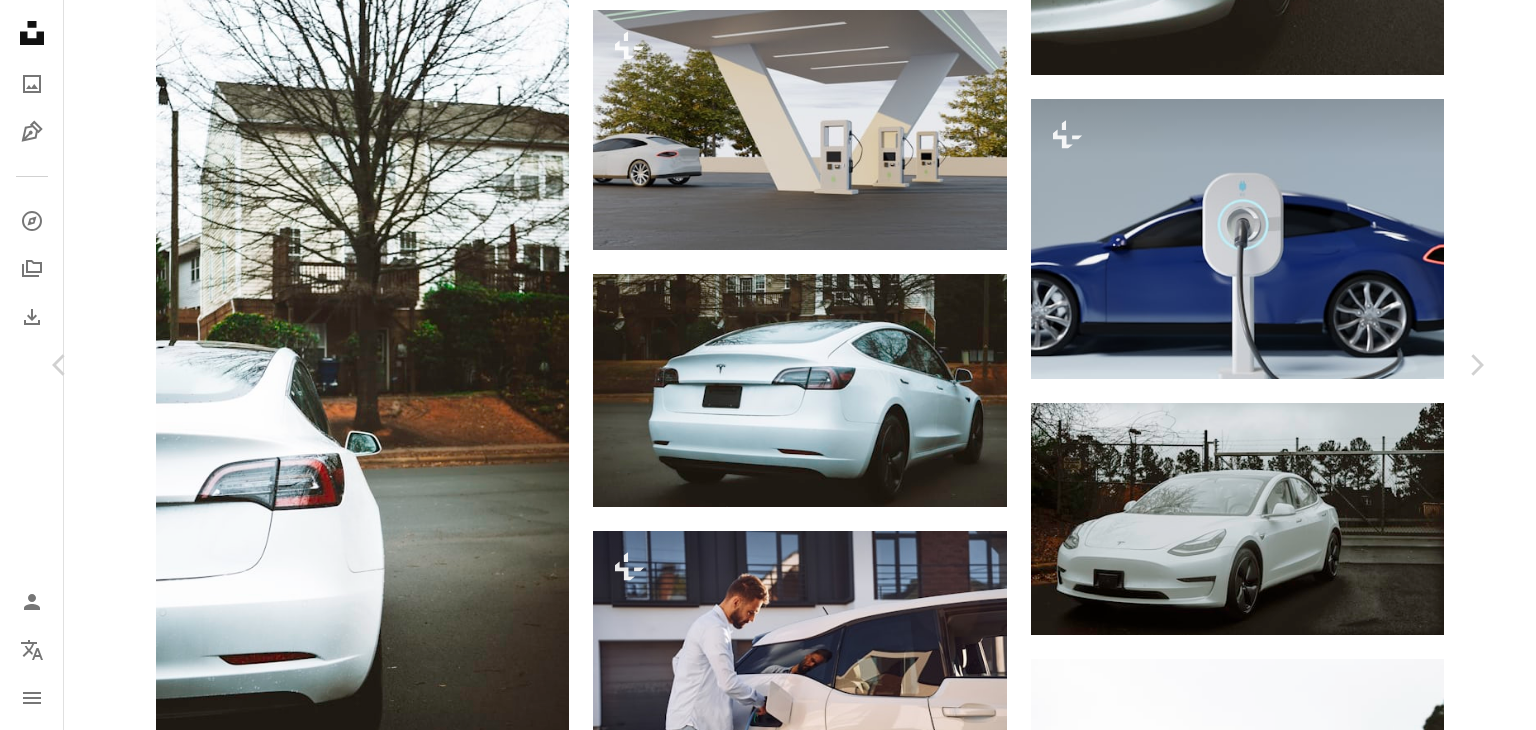 click on "[NAME]" at bounding box center [768, 5502] 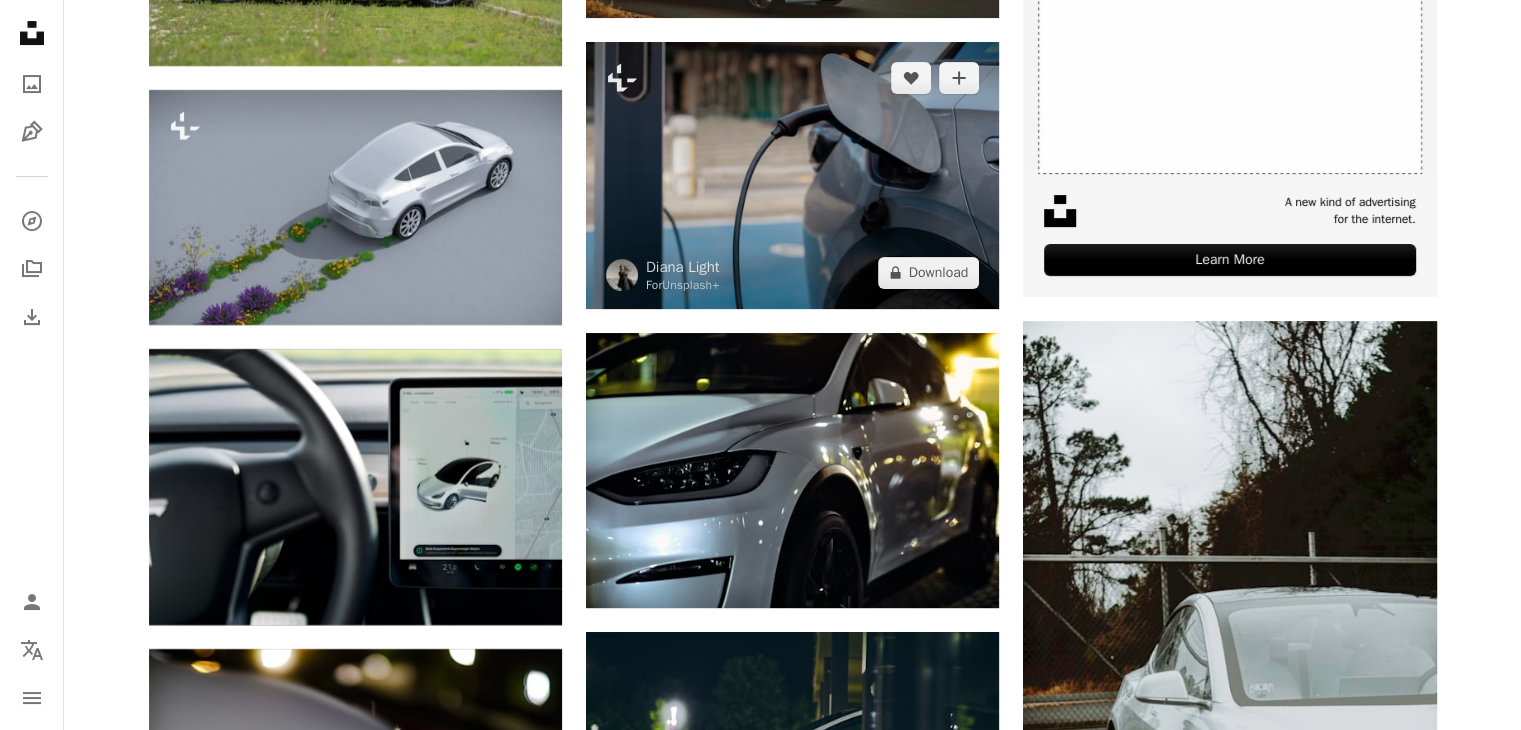 scroll, scrollTop: 8107, scrollLeft: 0, axis: vertical 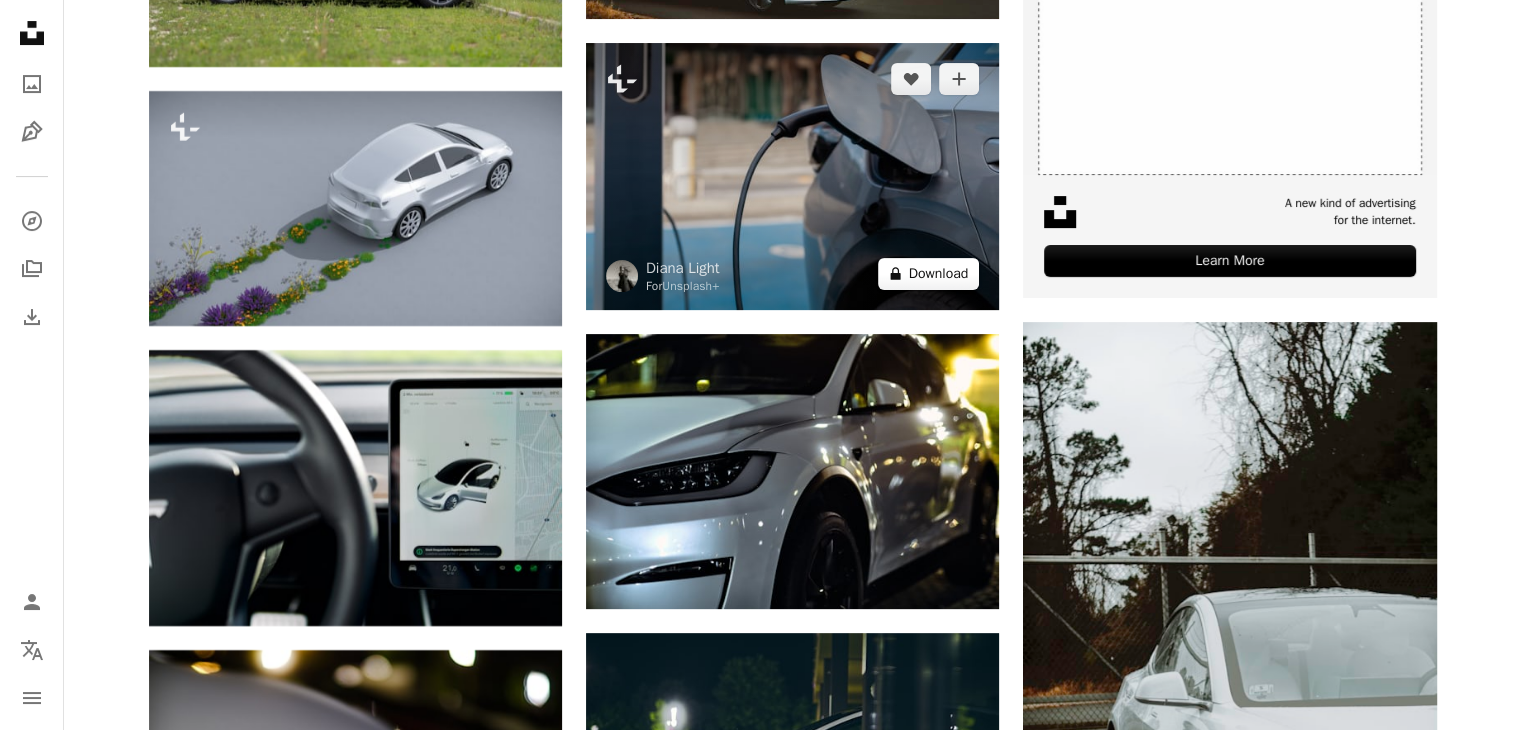 click on "A lock Download" at bounding box center [929, 274] 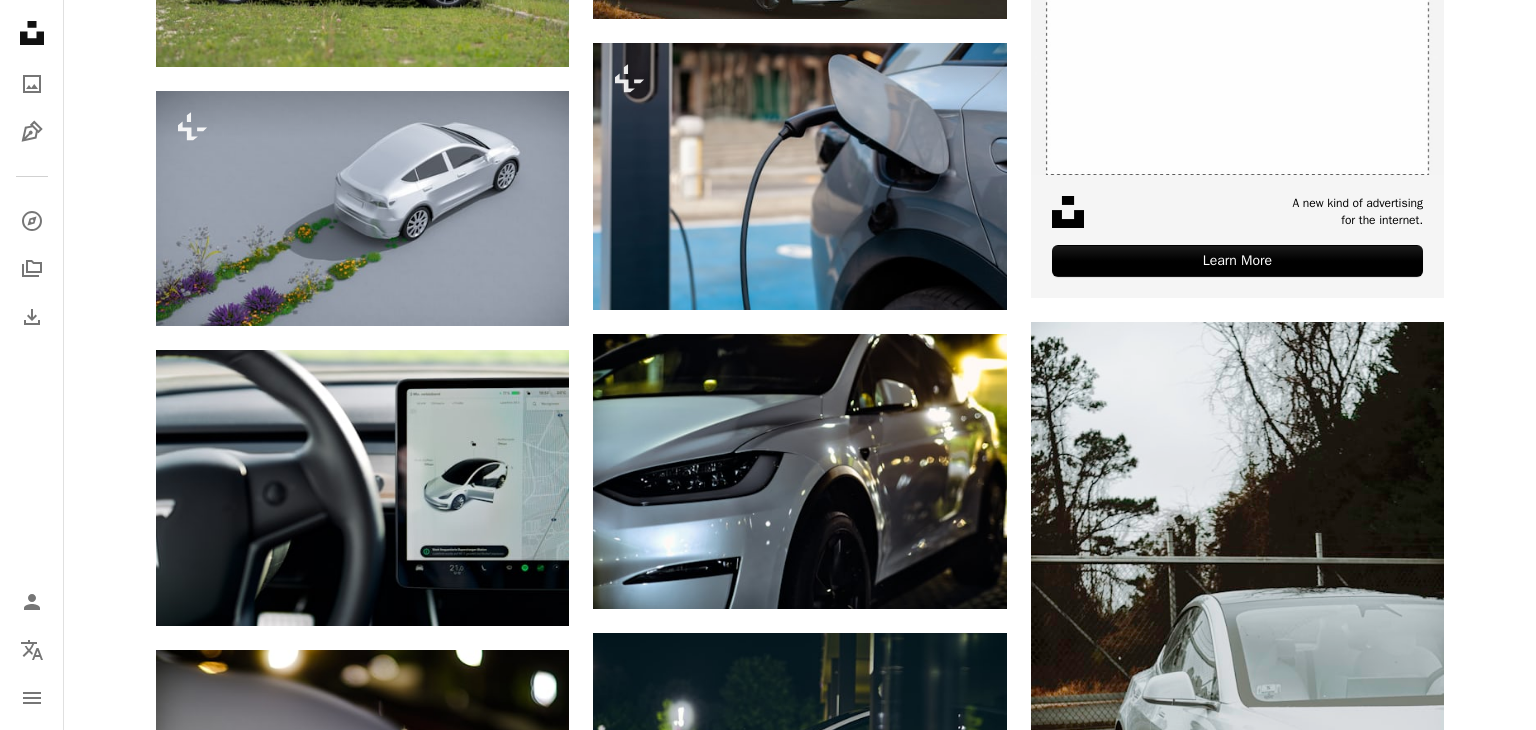 click on "An X shape Premium, ready to use images. Get unlimited access. A plus sign Members-only content added monthly A plus sign Unlimited royalty-free downloads A plus sign Illustrations  New A plus sign Enhanced legal protections yearly 66%  off monthly $12   $4 USD per month * Get  Unsplash+ * When paid annually, billed upfront  $48 Taxes where applicable. Renews automatically. Cancel anytime." at bounding box center [768, 3987] 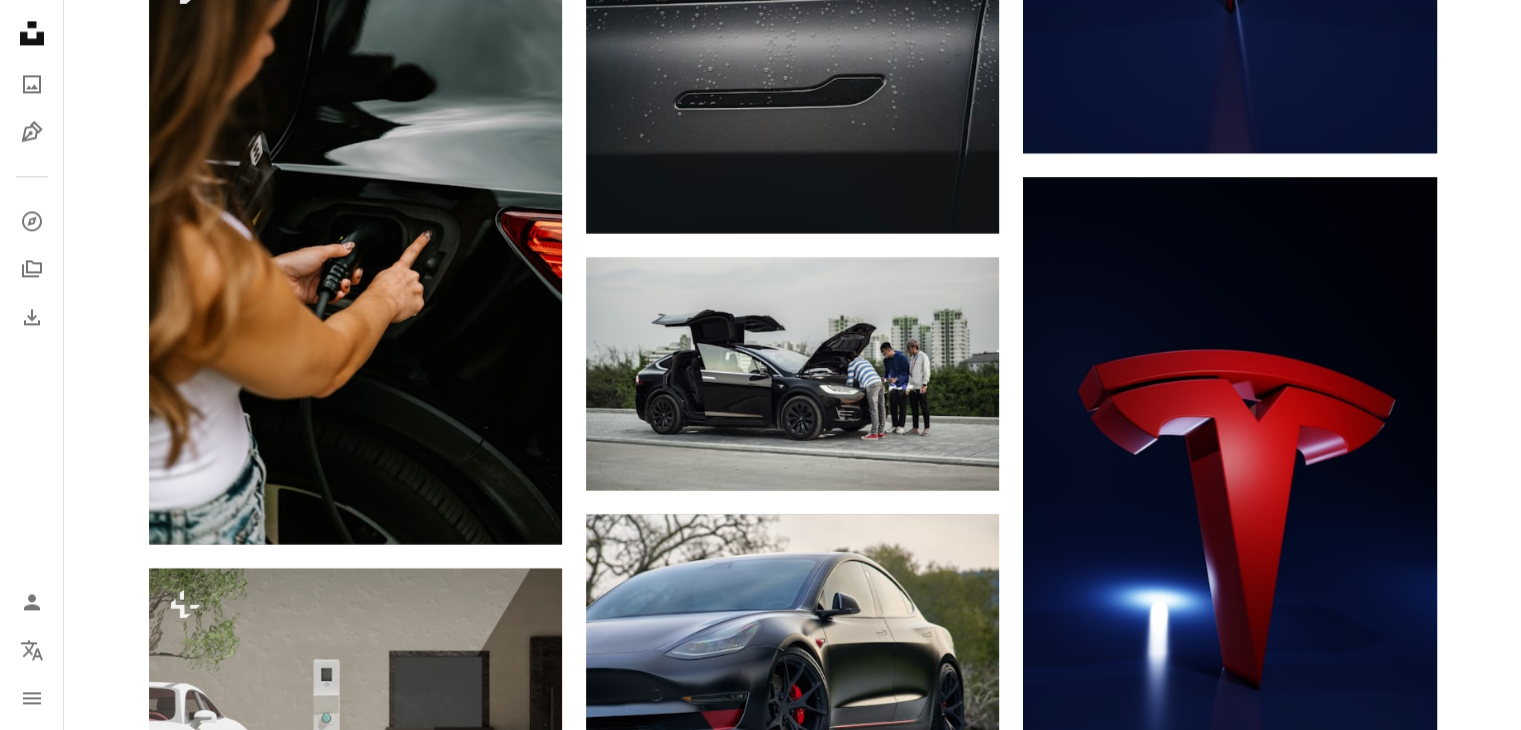 scroll, scrollTop: 10588, scrollLeft: 0, axis: vertical 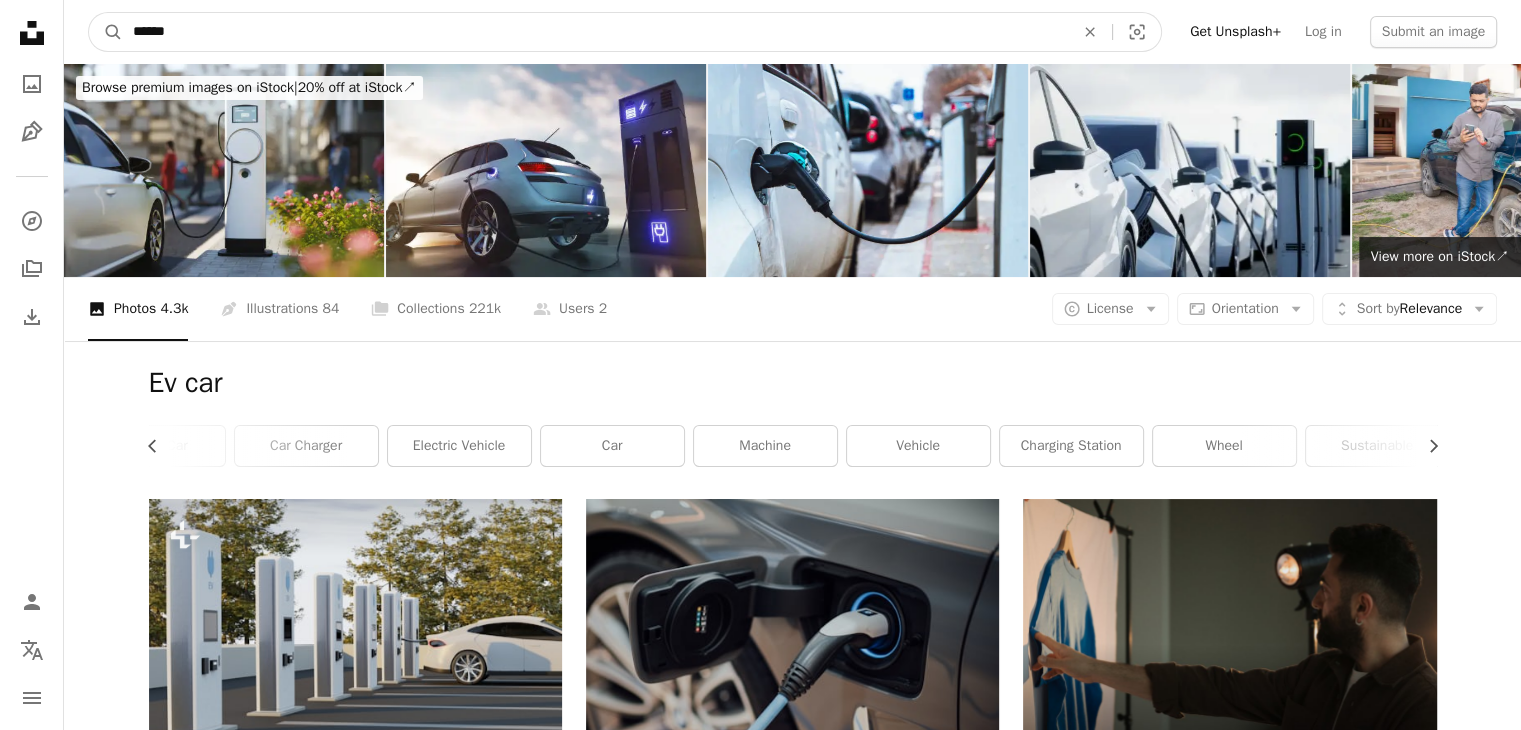 click on "******" at bounding box center (595, 32) 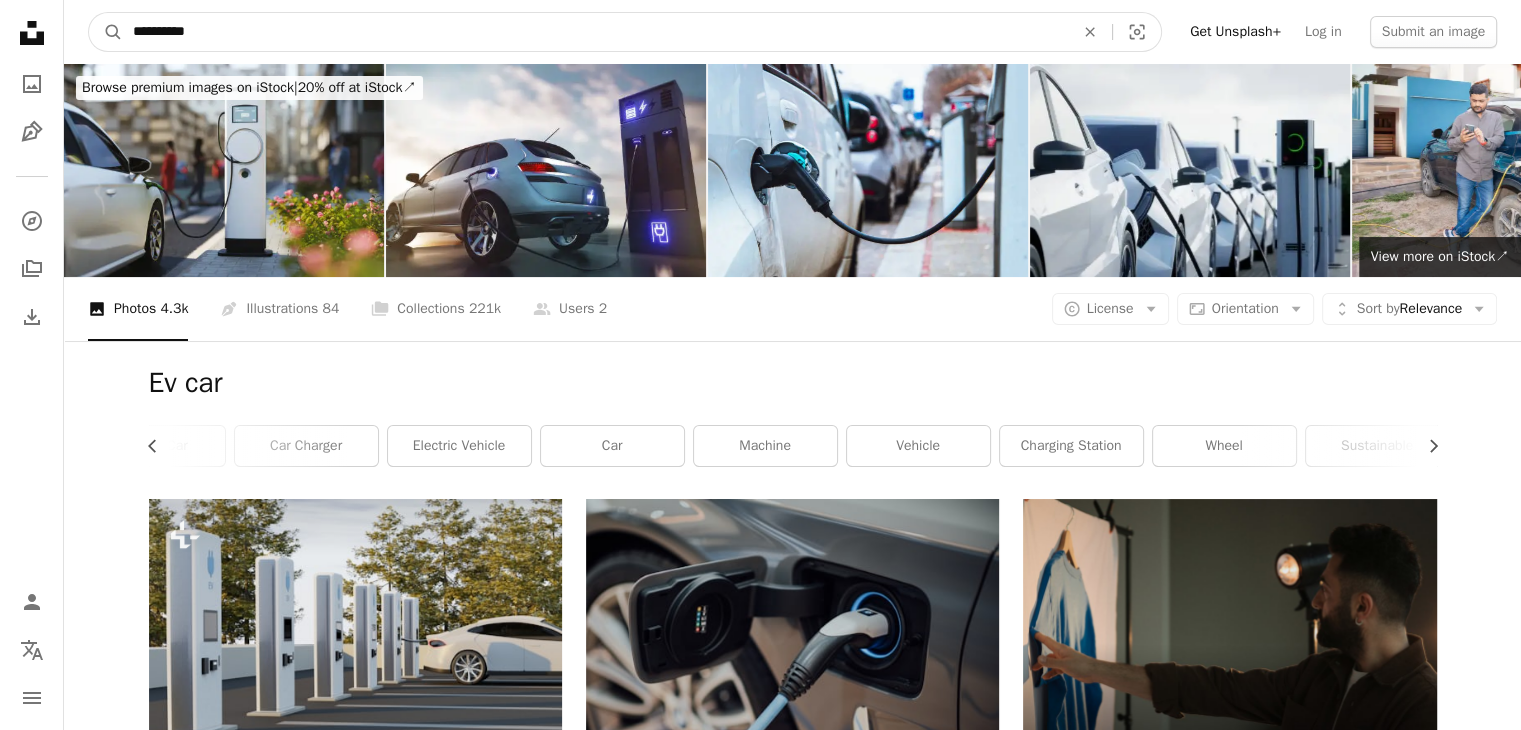 type on "**********" 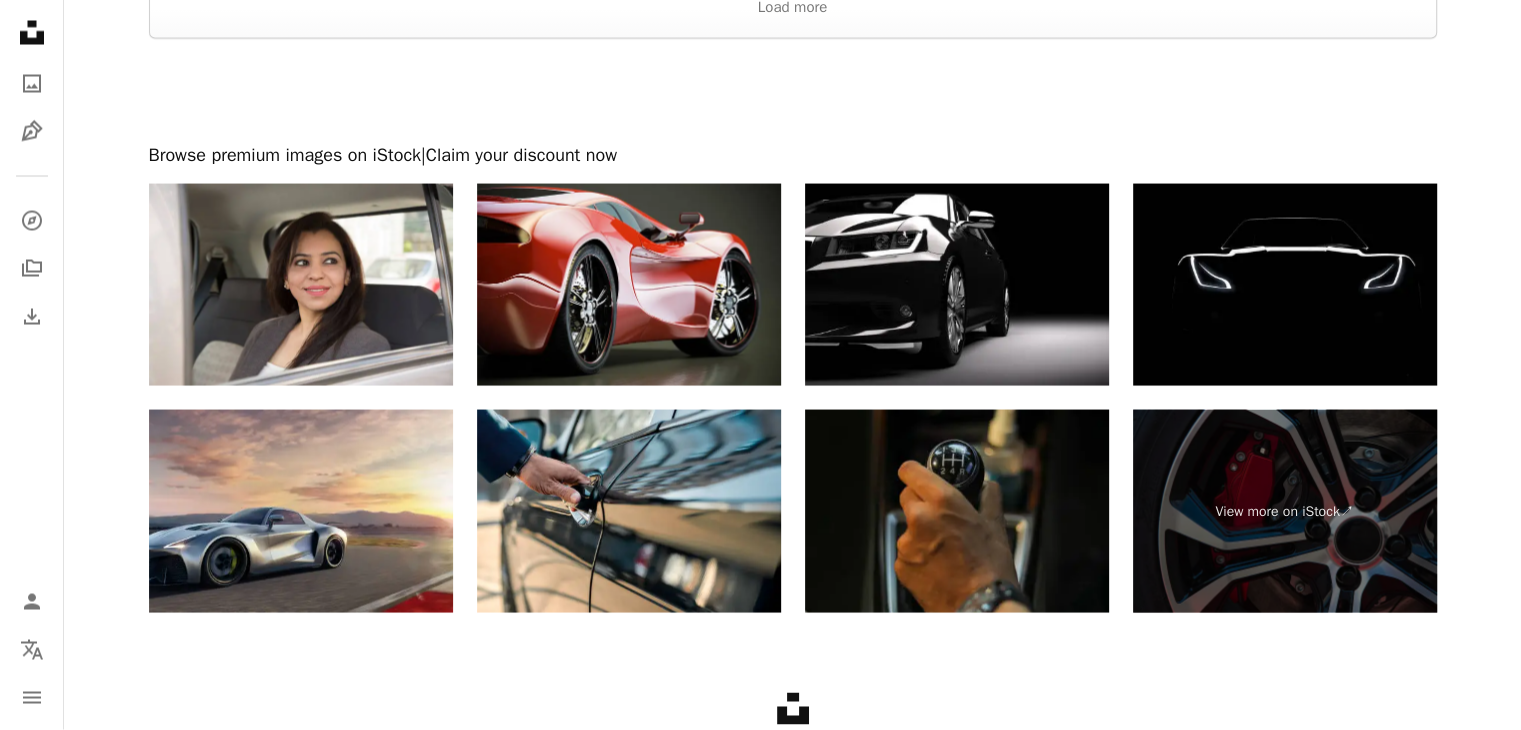 scroll, scrollTop: 3972, scrollLeft: 0, axis: vertical 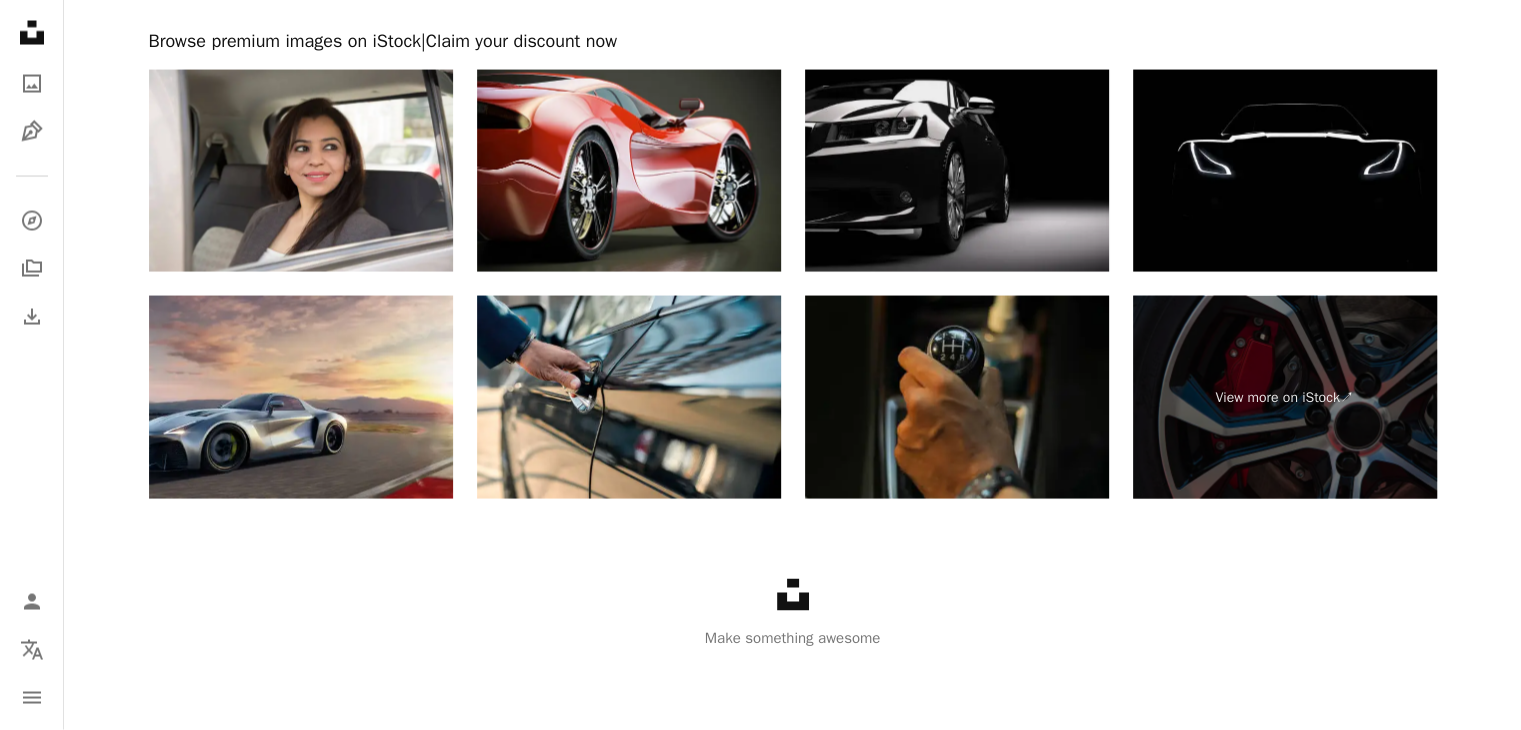 drag, startPoint x: 980, startPoint y: 173, endPoint x: 906, endPoint y: 230, distance: 93.40771 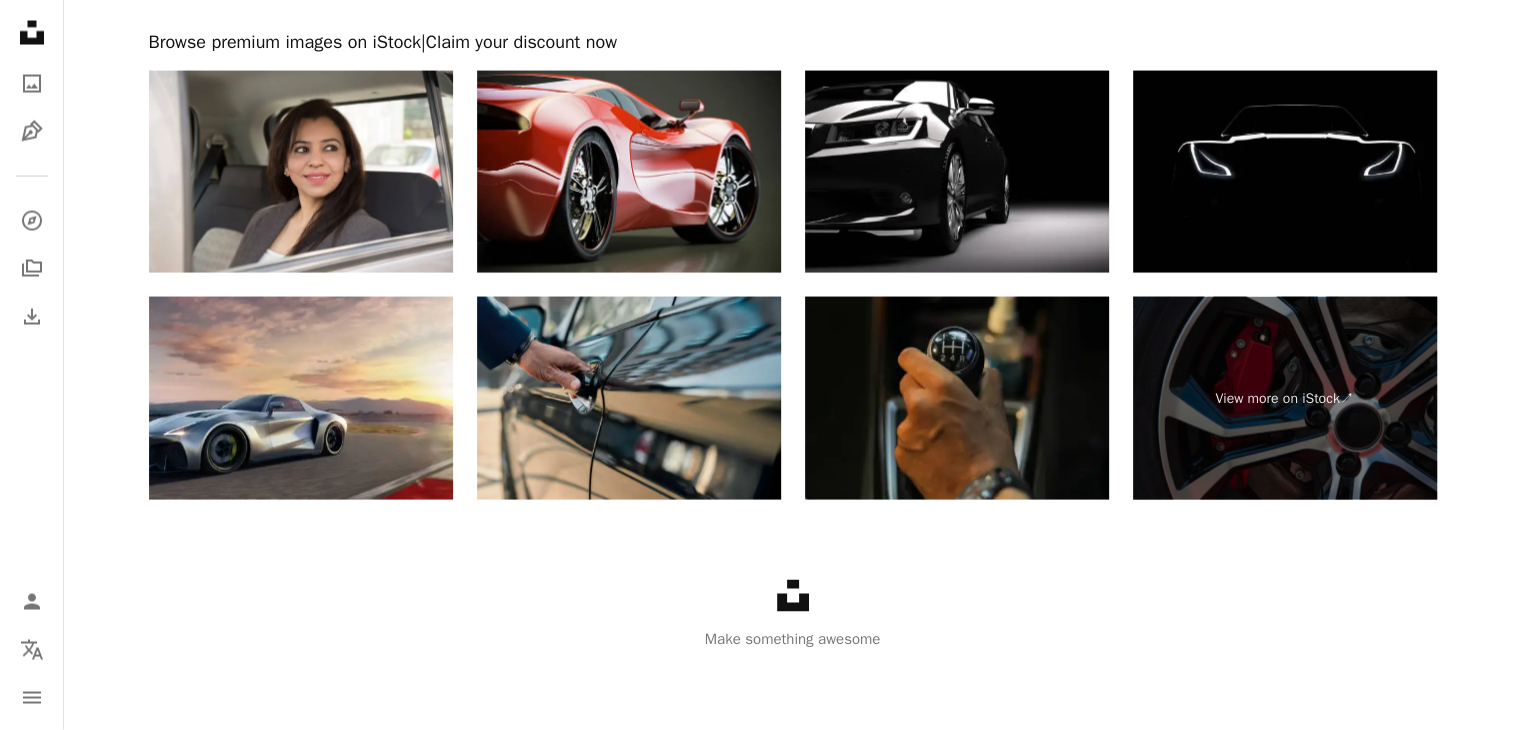 scroll, scrollTop: 3974, scrollLeft: 0, axis: vertical 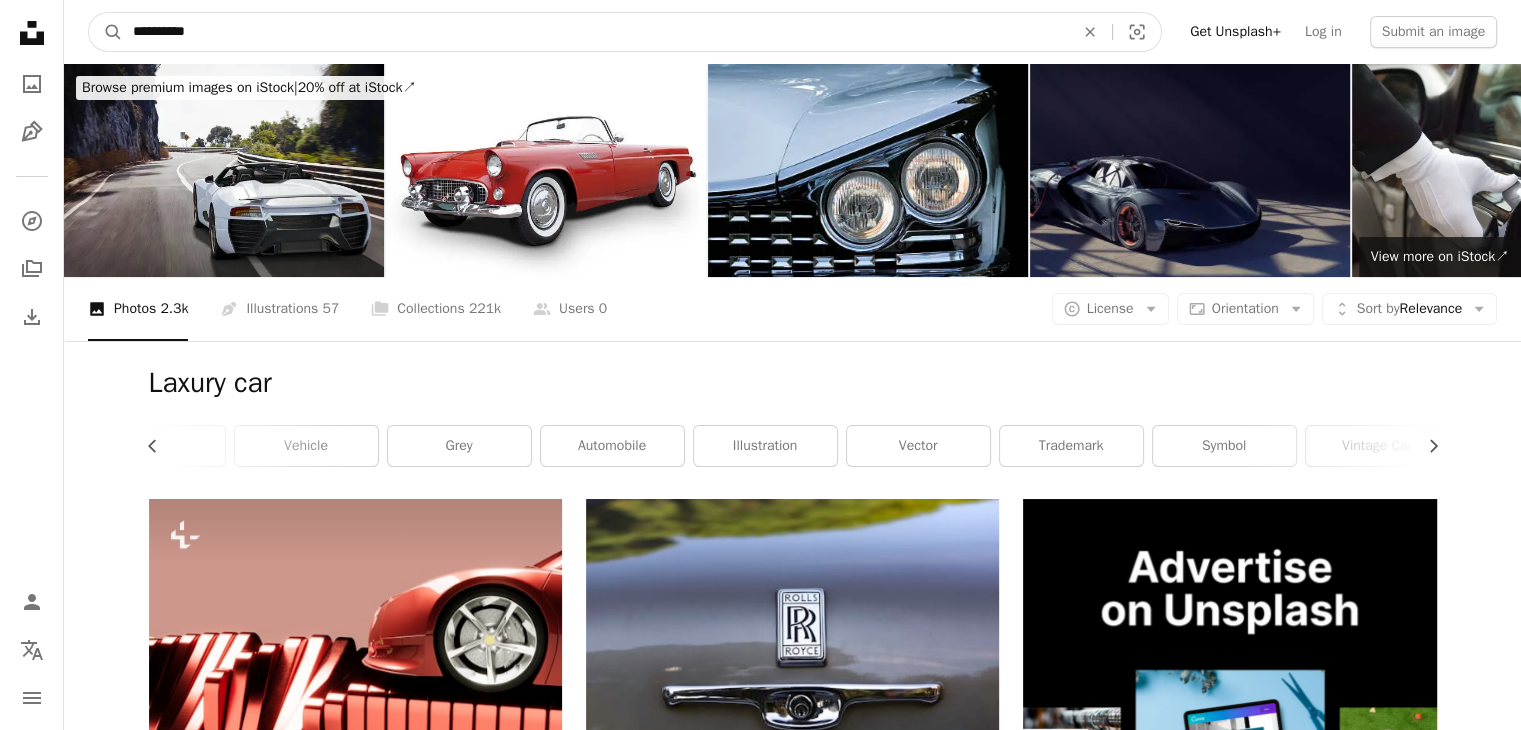 click on "**********" at bounding box center (595, 32) 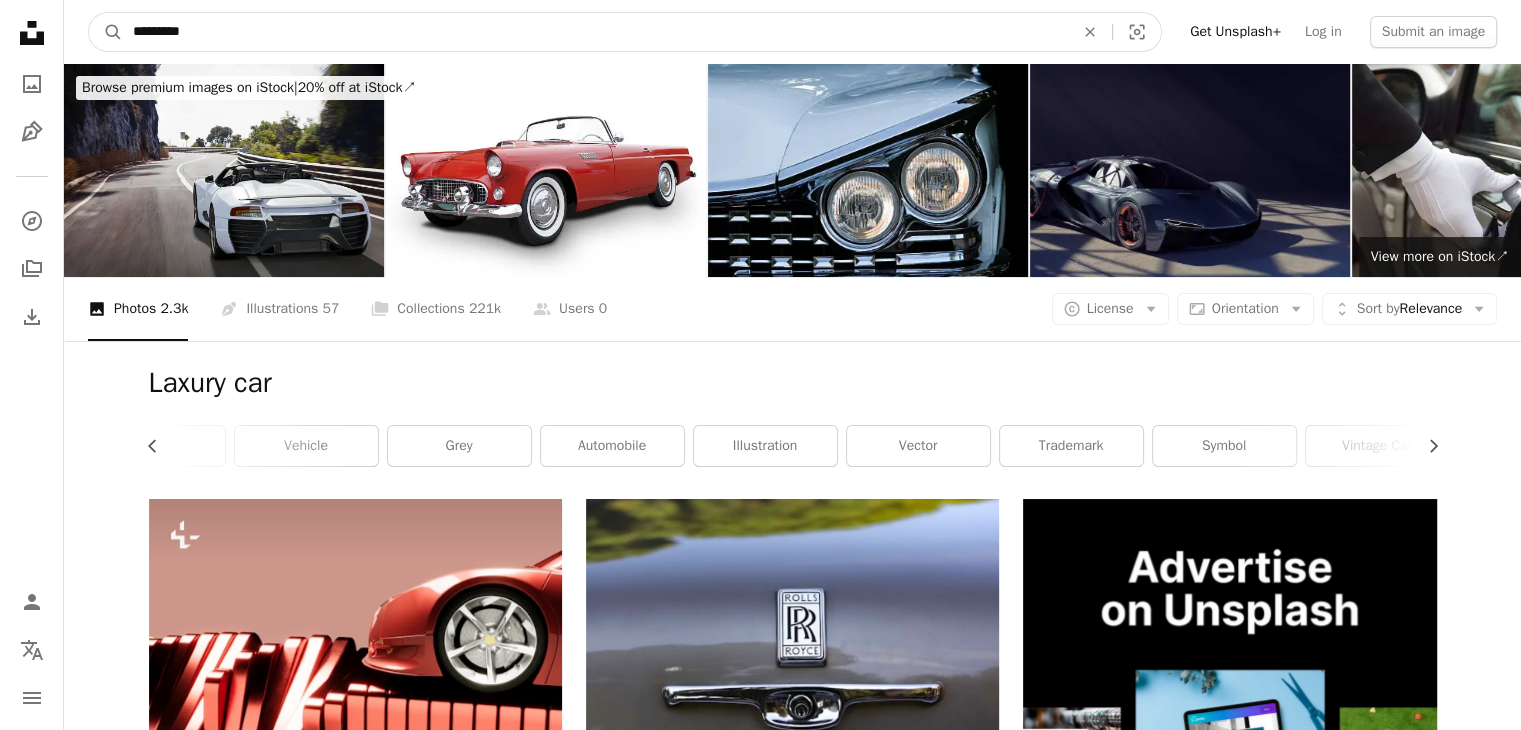 type on "**********" 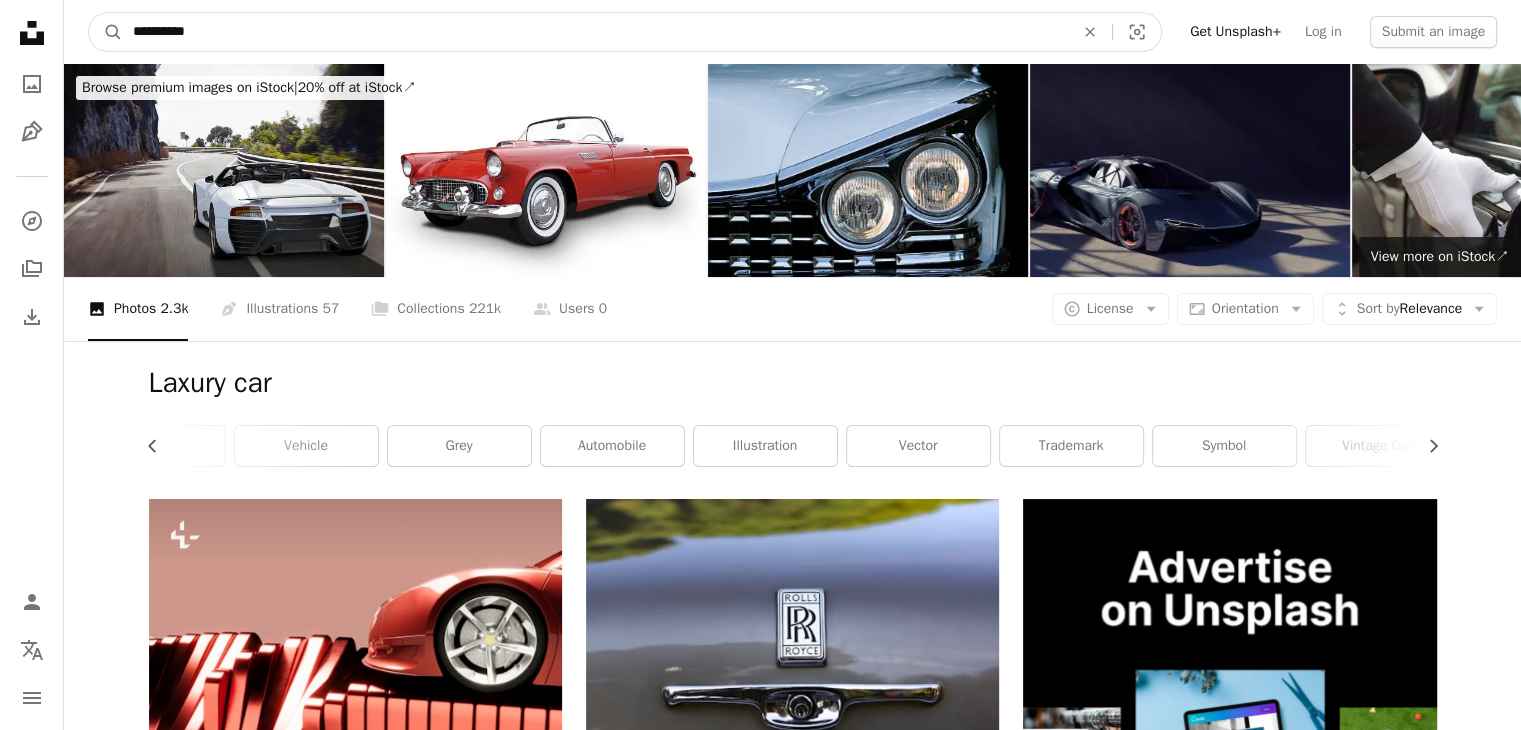 click on "A magnifying glass" at bounding box center (106, 32) 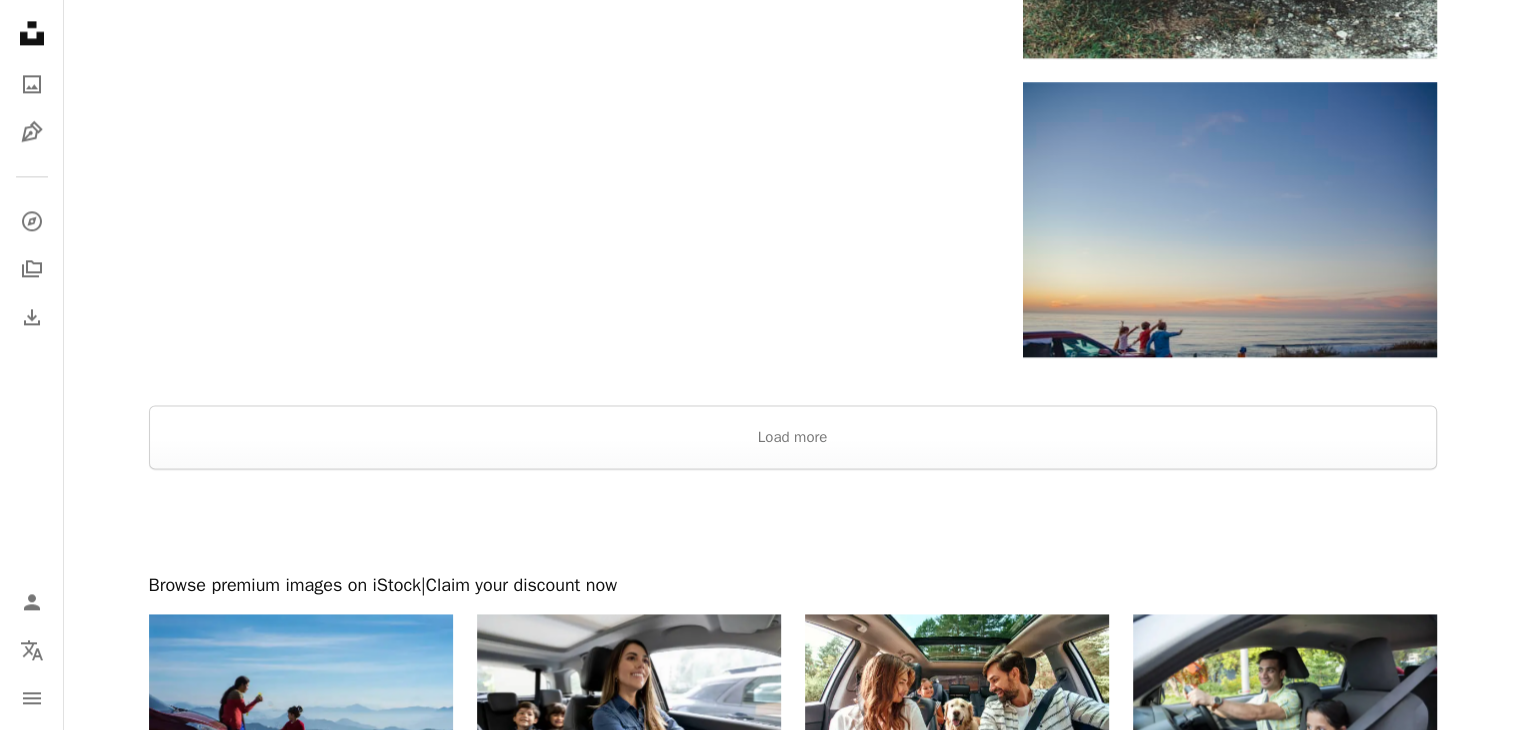 scroll, scrollTop: 2822, scrollLeft: 0, axis: vertical 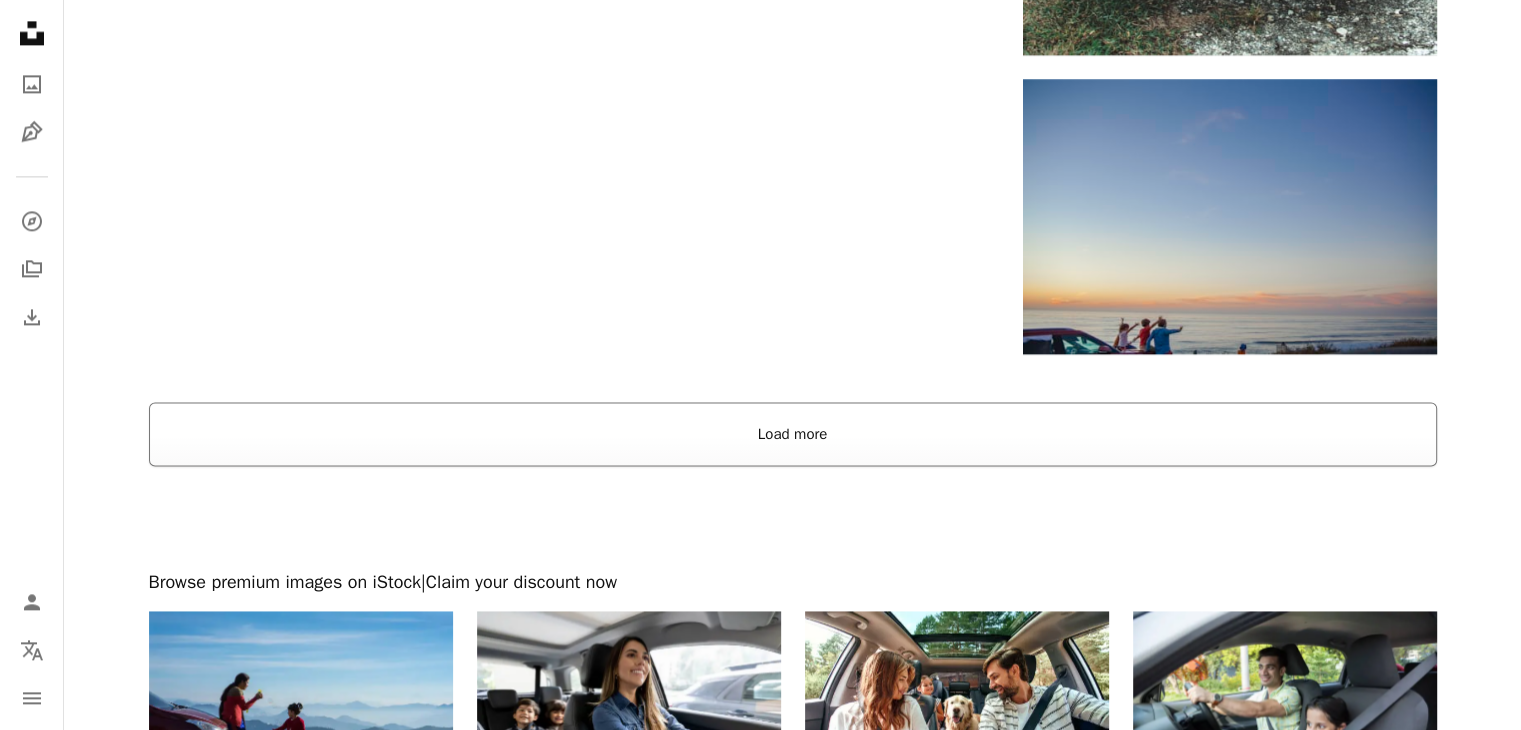 click on "Load more" at bounding box center [793, 434] 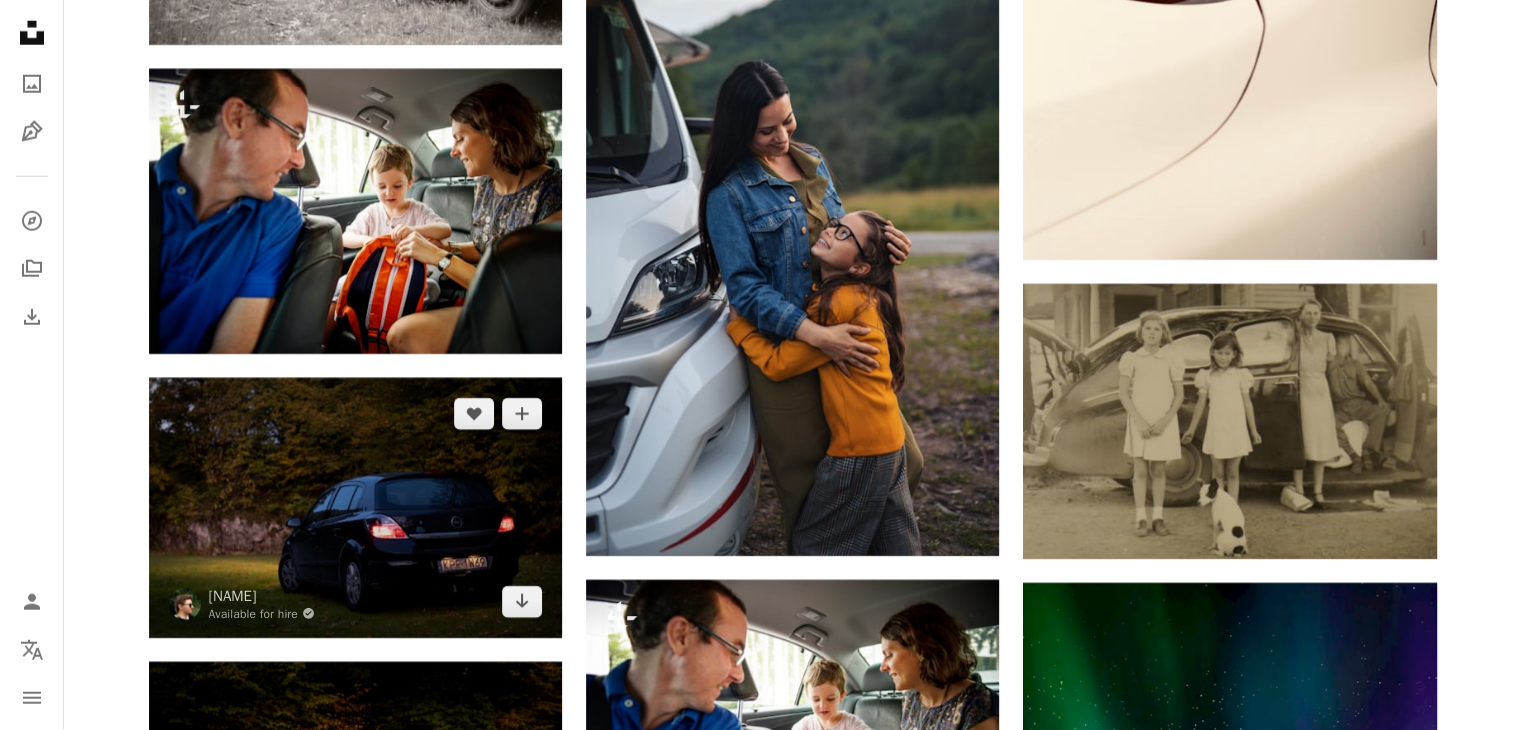 scroll, scrollTop: 20748, scrollLeft: 0, axis: vertical 